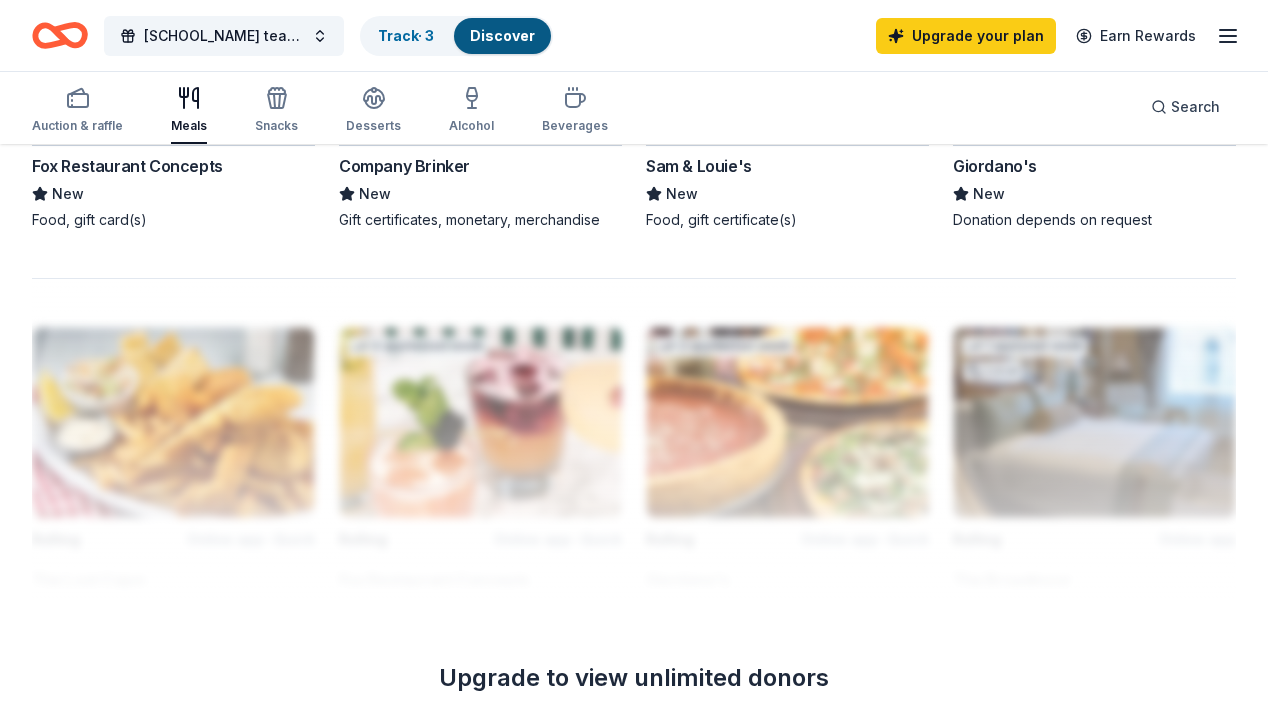 scroll, scrollTop: 1204, scrollLeft: 0, axis: vertical 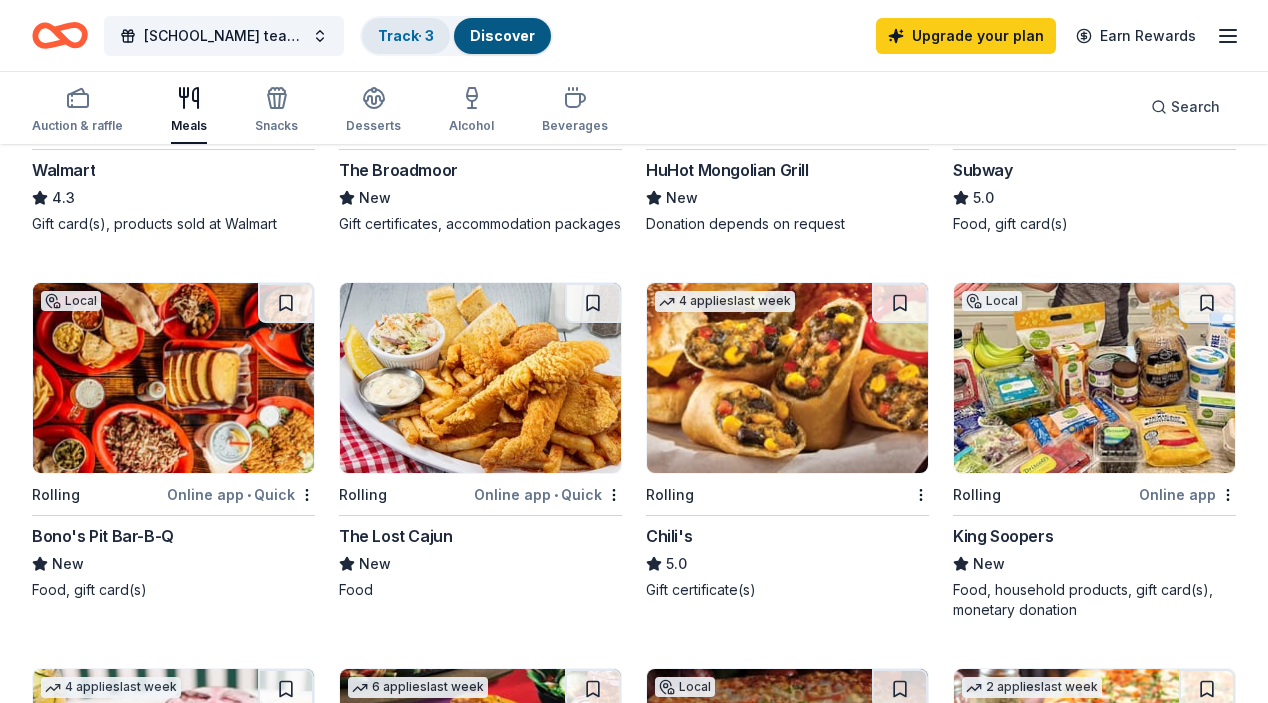 click on "Track  · 3" at bounding box center [406, 35] 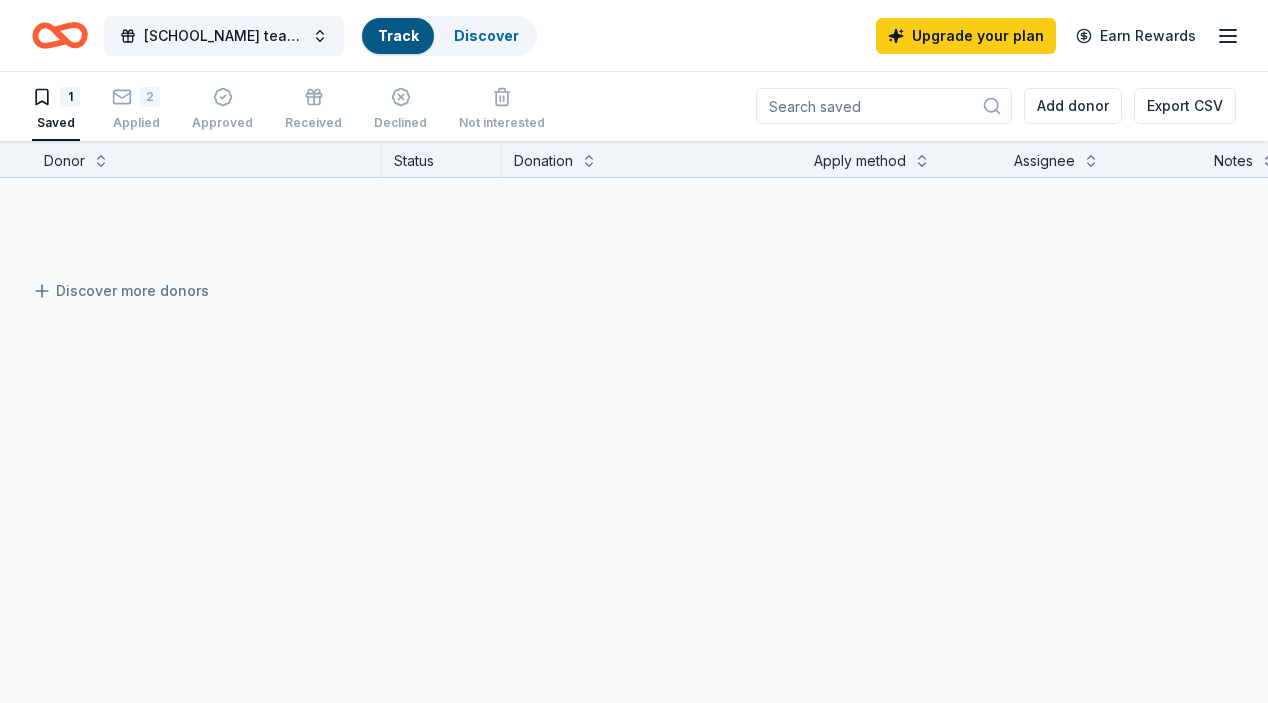 scroll, scrollTop: 1, scrollLeft: 0, axis: vertical 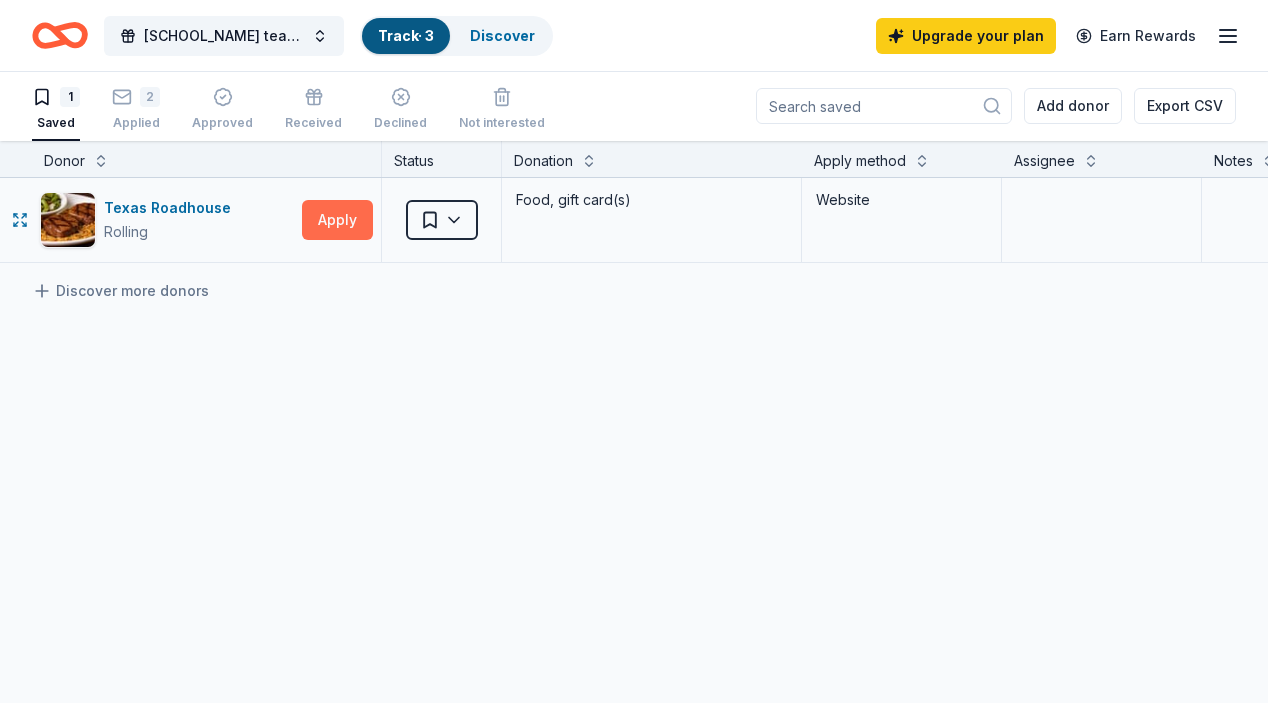 click on "Apply" at bounding box center (337, 220) 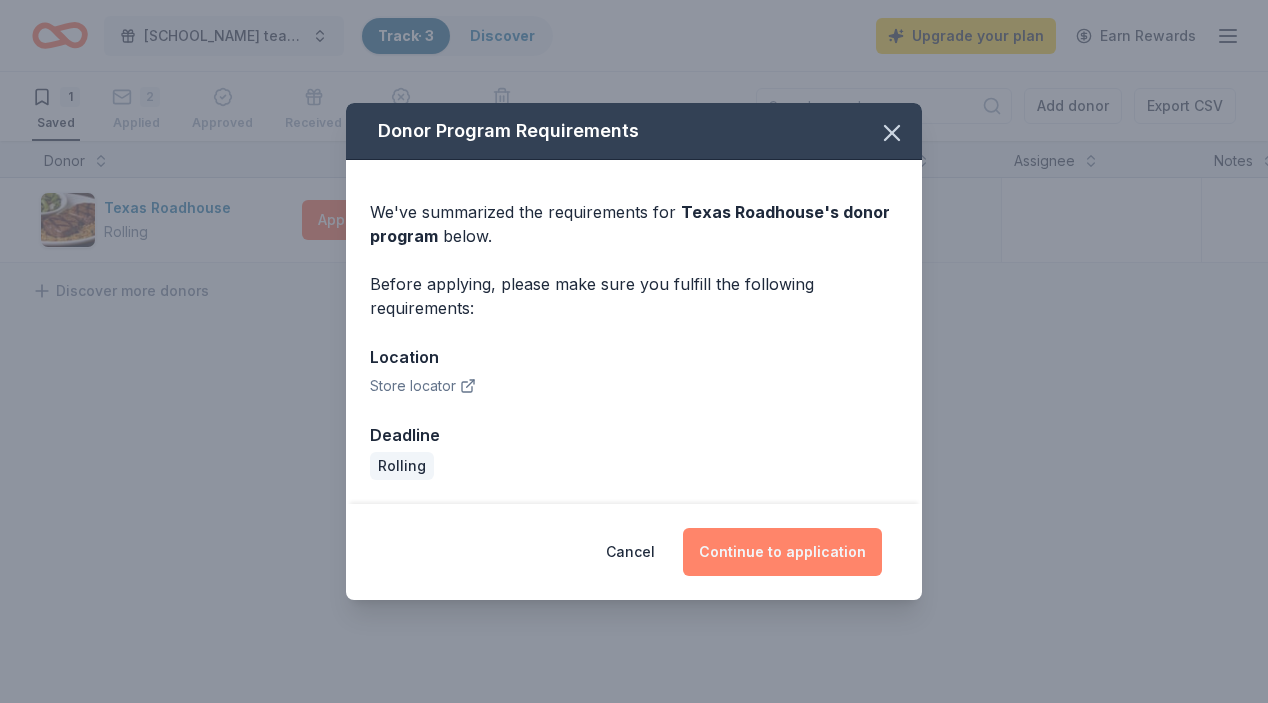 click on "Continue to application" at bounding box center (782, 552) 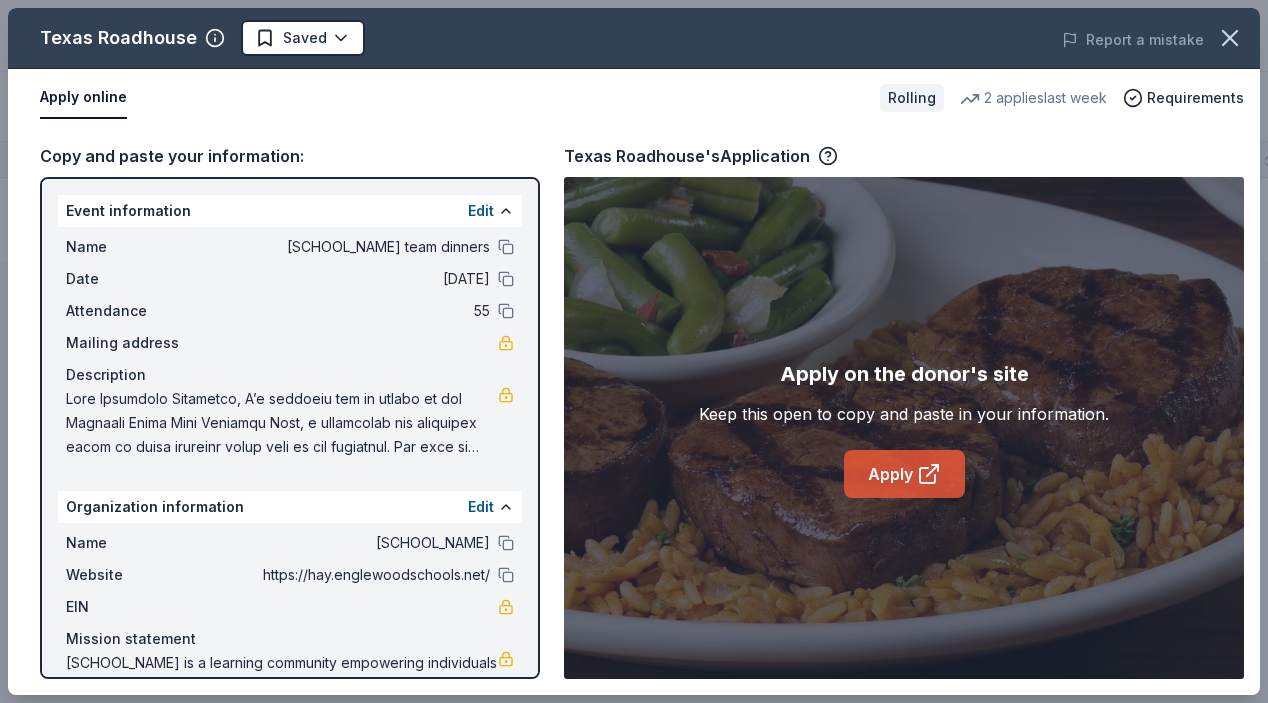 click on "Apply" at bounding box center (904, 474) 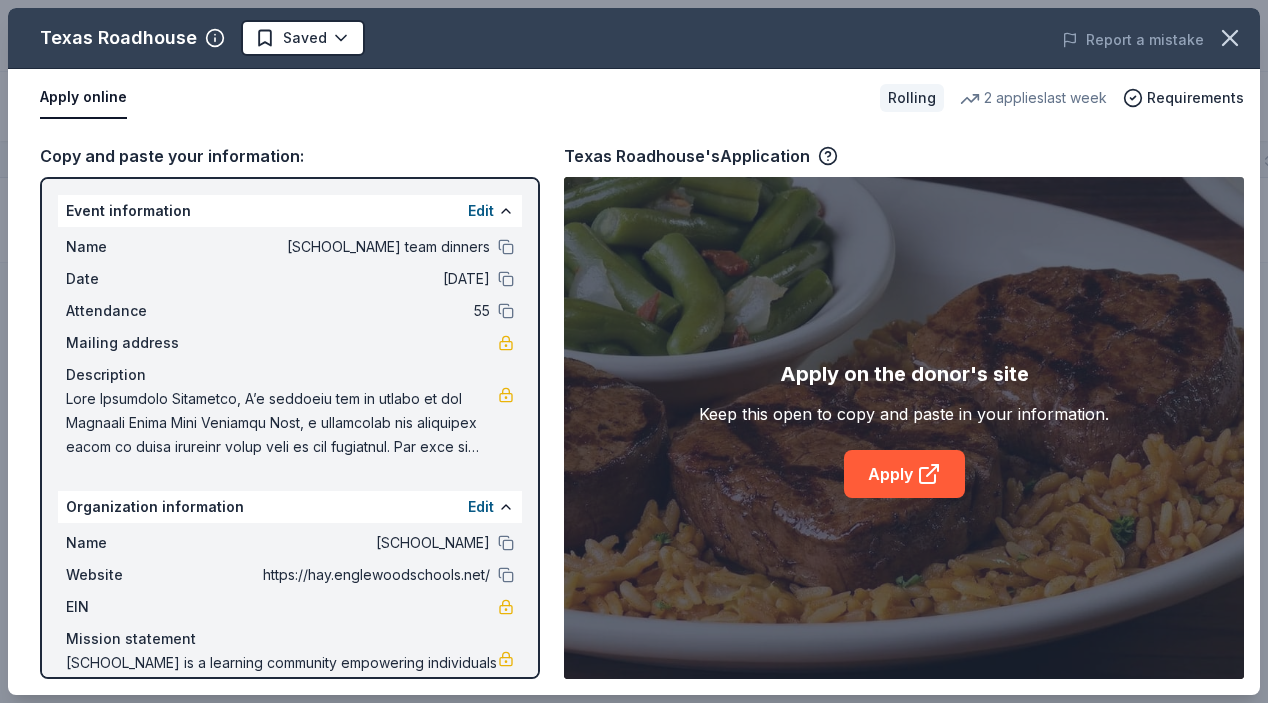 click at bounding box center [282, 423] 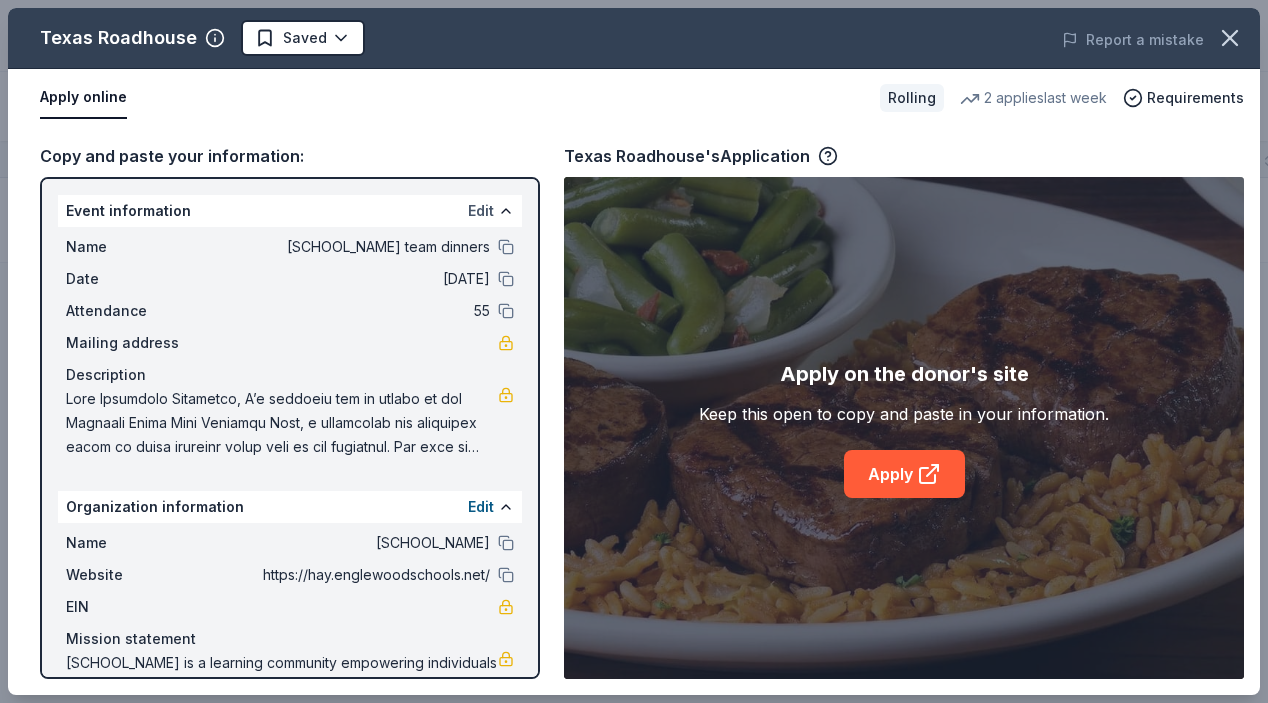 click on "Edit" at bounding box center (481, 211) 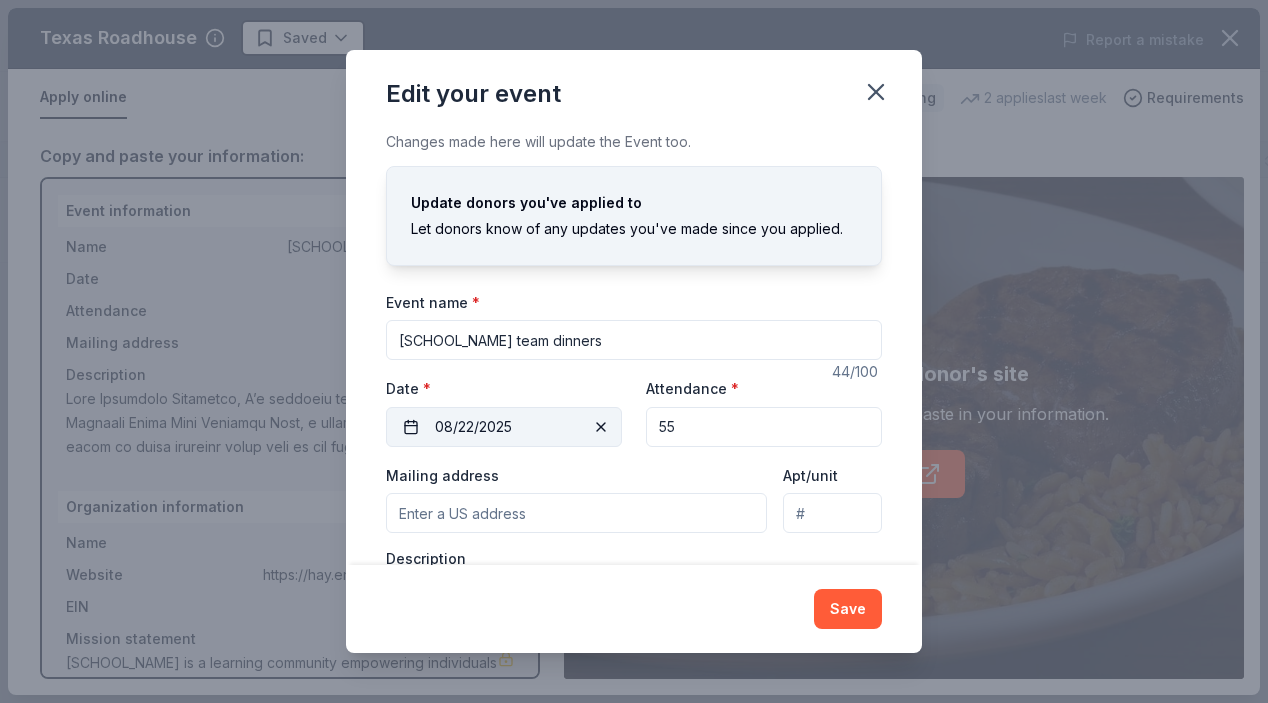 scroll, scrollTop: 133, scrollLeft: 0, axis: vertical 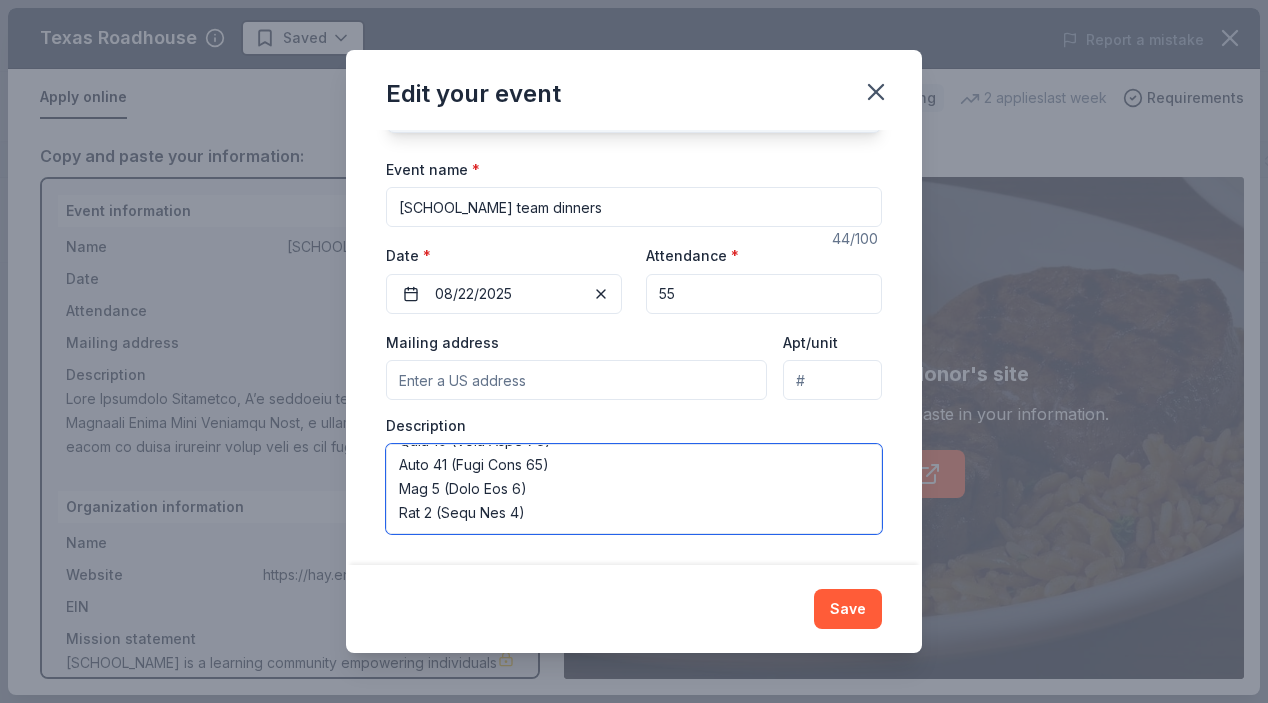 drag, startPoint x: 400, startPoint y: 466, endPoint x: 770, endPoint y: 605, distance: 395.24802 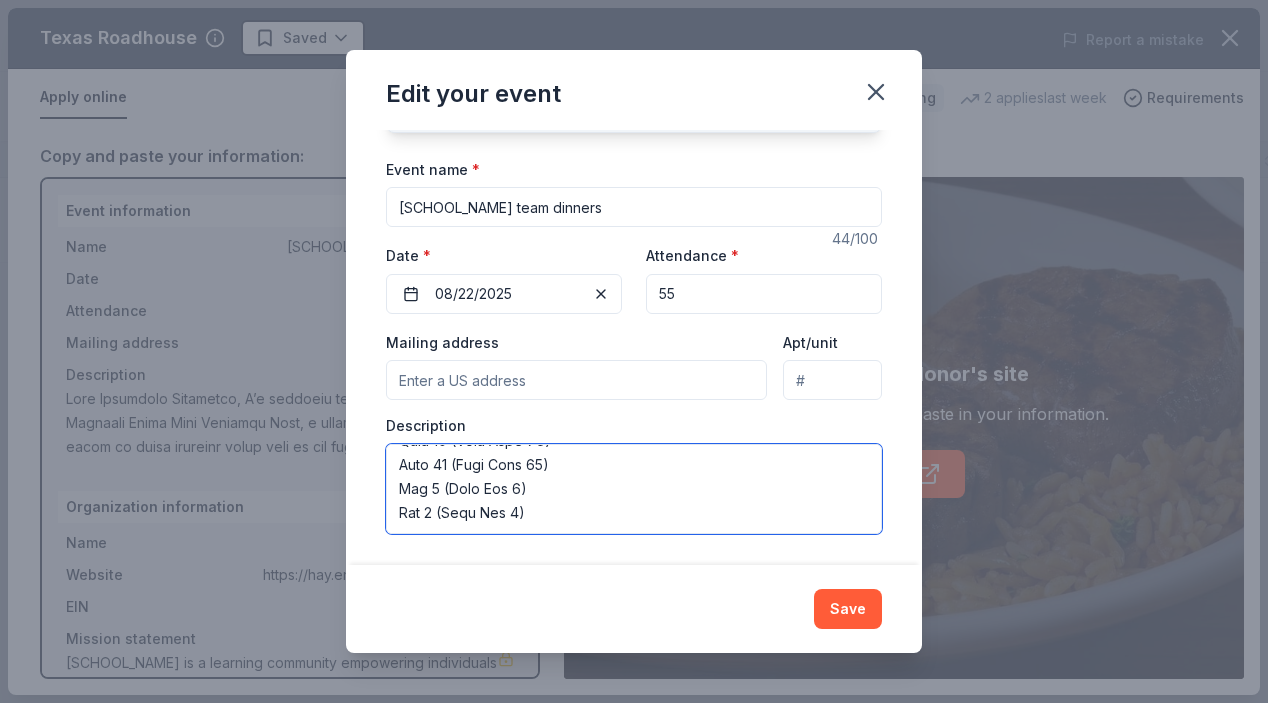 click on "Edit your   event Changes made here will update the Event too. Update donors you've applied to Let donors know of any updates you've made since you applied. Event name * Heritage HS Girls Flag Football team dinners 44 /100 Event website https://www.instagram.com/hhs.girlsflag?igsh=MWg1dzlkanRsNGc3Mw== Attendance * 55 Date * 08/22/2025 Mailing address Apt/unit Description Save" at bounding box center (634, 352) 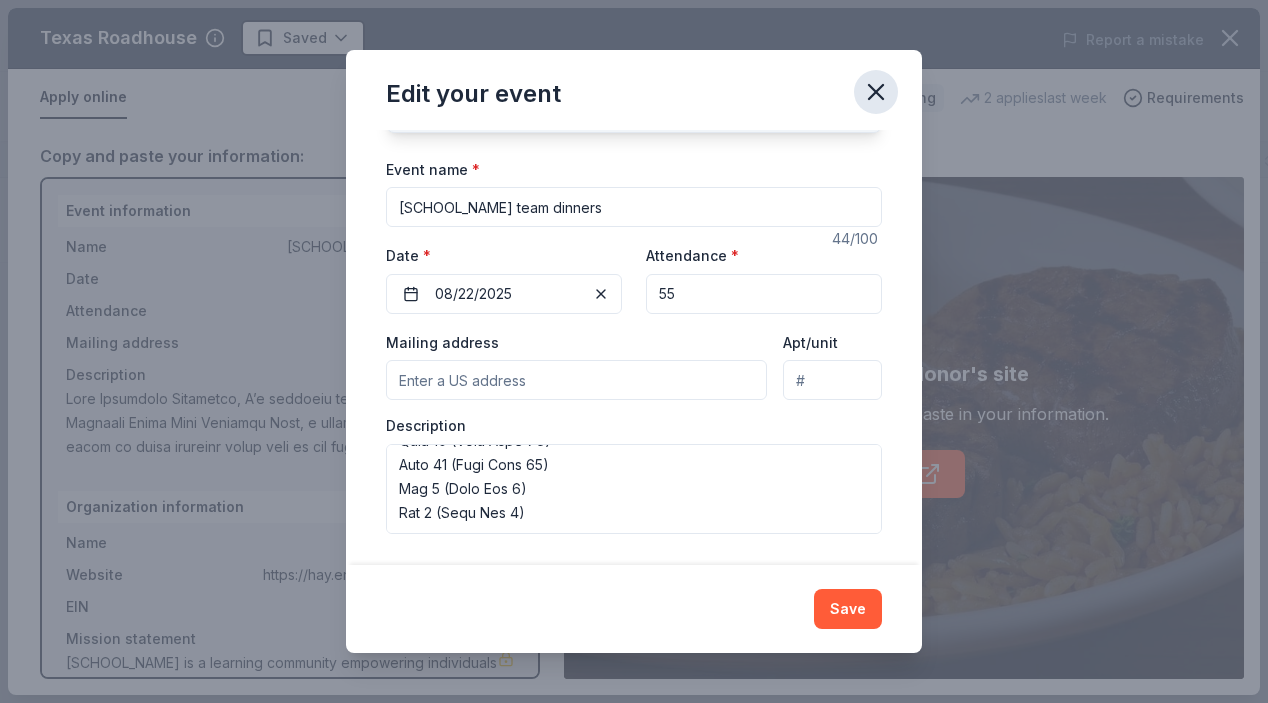 click 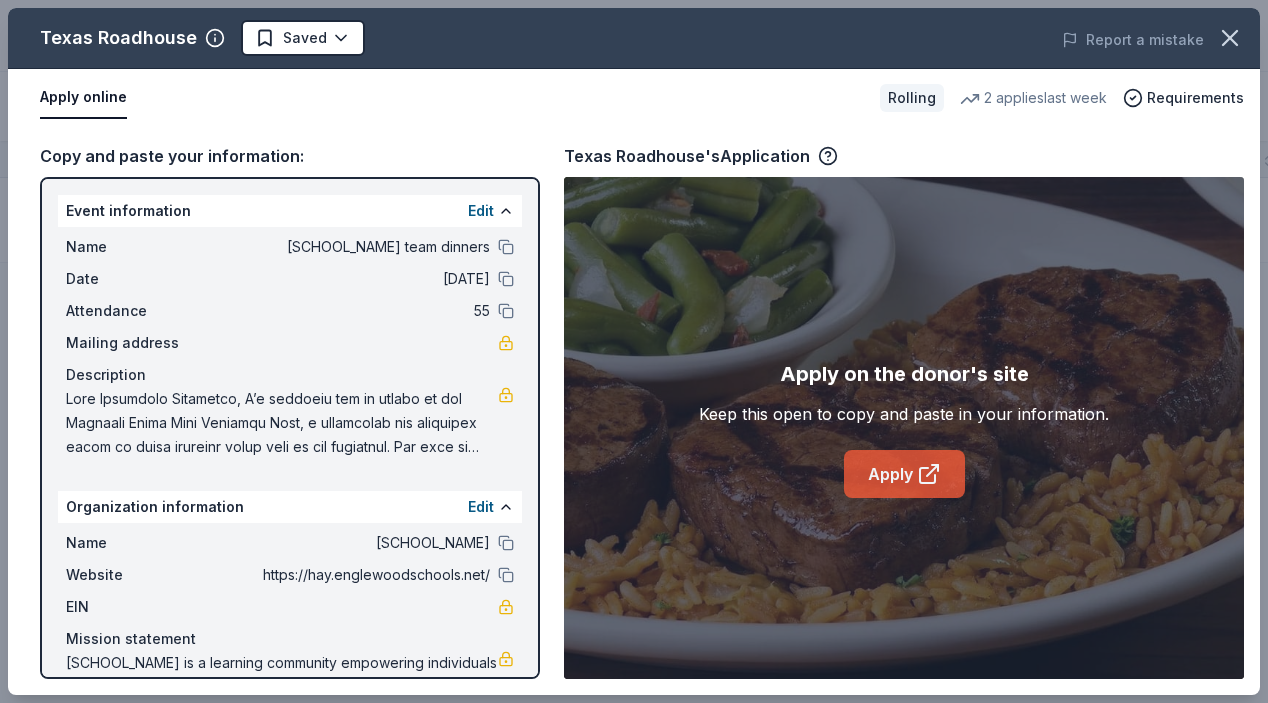 click on "Apply" at bounding box center (904, 474) 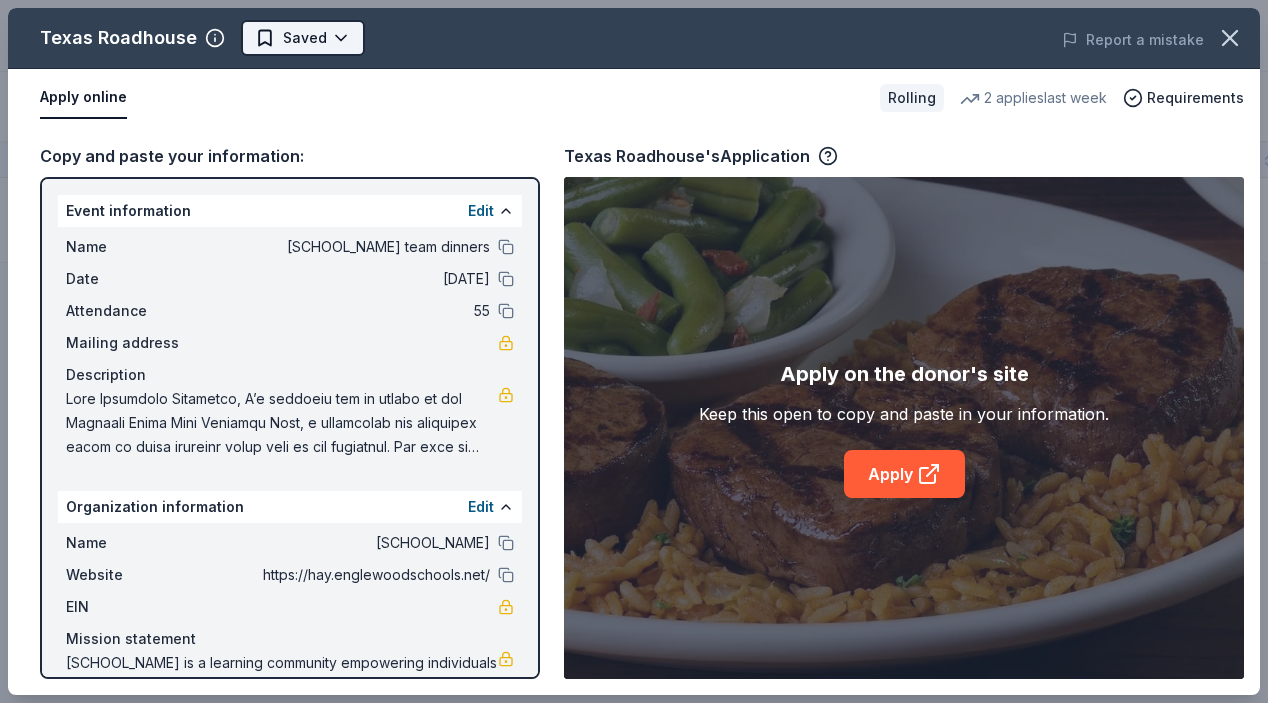 click on "Heritage HS Girls Flag Football team dinners Track  · 3 Discover Upgrade your plan Earn Rewards 1 Saved 2 Applied Approved Received Declined Not interested Add donor Export CSV Donor Status Donation Apply method Assignee Notes Texas Roadhouse Rolling Apply Saved Food, gift card(s) Website   Discover more donors Saved Texas Roadhouse Saved Report a mistake Apply online Rolling 2   applies  last week Requirements Copy and paste your information: Event information Edit Name Heritage HS Girls Flag Football team dinners Date 08/22/25 Attendance 55 Mailing address Description Organization information Edit Name Charles Hay World School Website https://hay.englewoodschools.net/ EIN Mission statement Charles Hay World School is a learning community empowering individuals to create a better world through academic excellence, inquiry and thoughtful, caring, responsible action. Texas Roadhouse's  Application Apply on the donor's site Keep this open to copy and paste in your information. Apply" at bounding box center [634, 350] 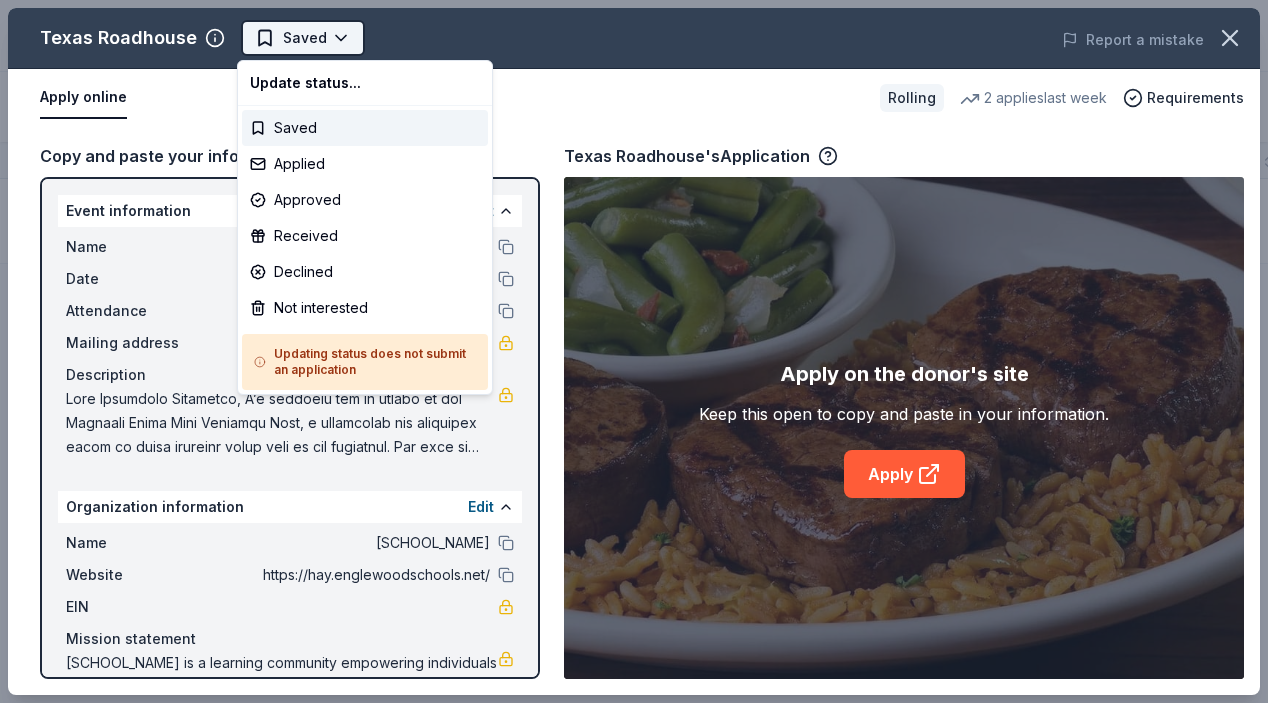 scroll, scrollTop: 0, scrollLeft: 0, axis: both 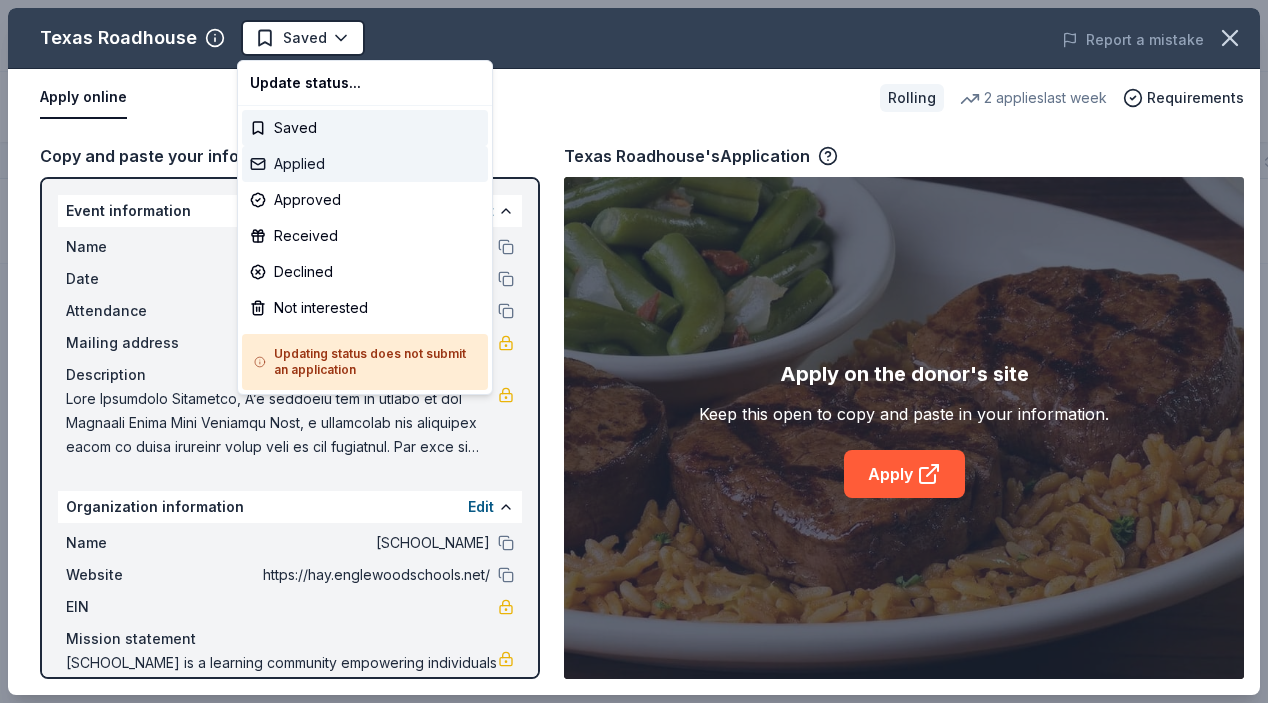 click on "Applied" at bounding box center [365, 164] 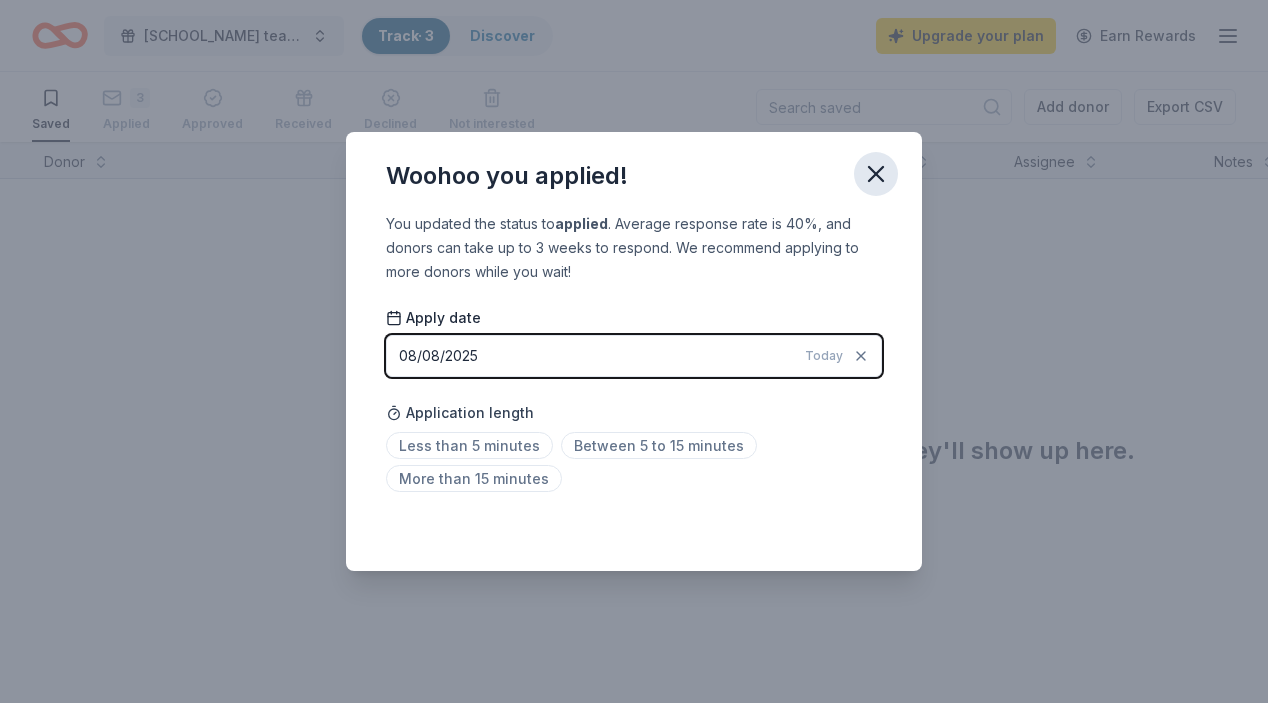 click 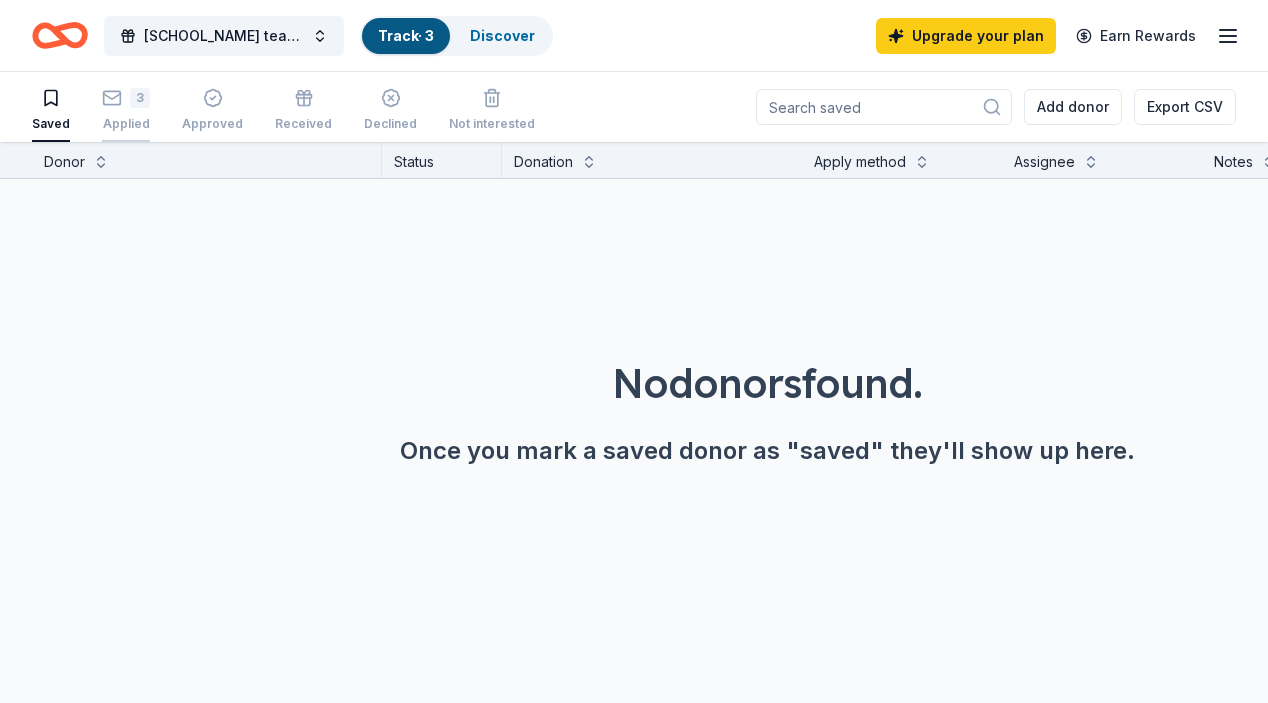 click on "3" at bounding box center (126, 98) 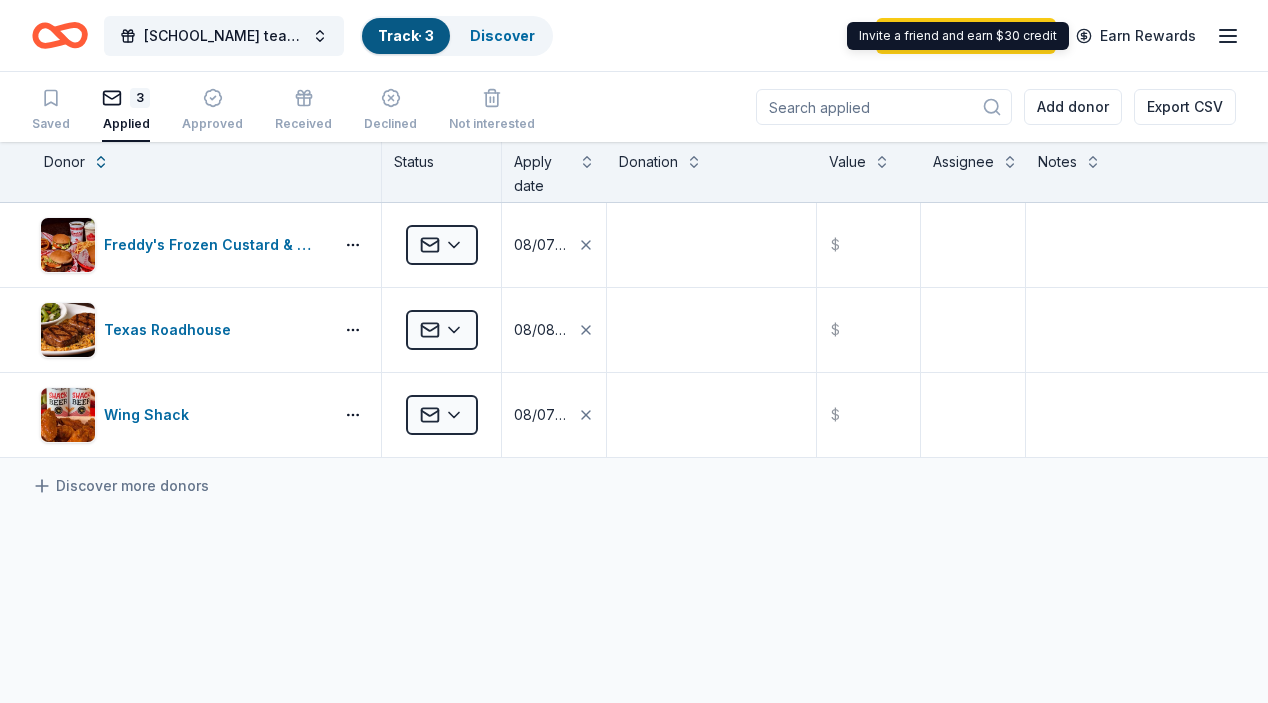 click on "Invite a friend and earn $30 credit Invite a friend and earn $30 credit" at bounding box center (958, 36) 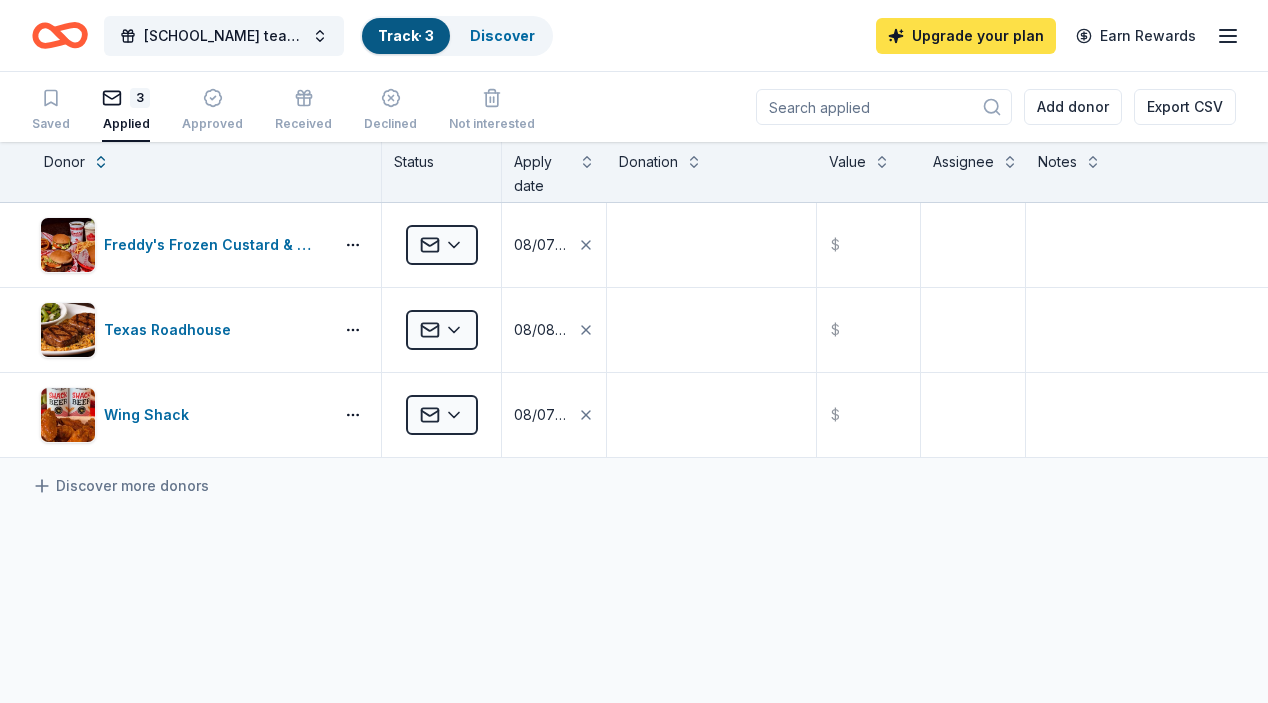 click on "Upgrade your plan" at bounding box center [966, 36] 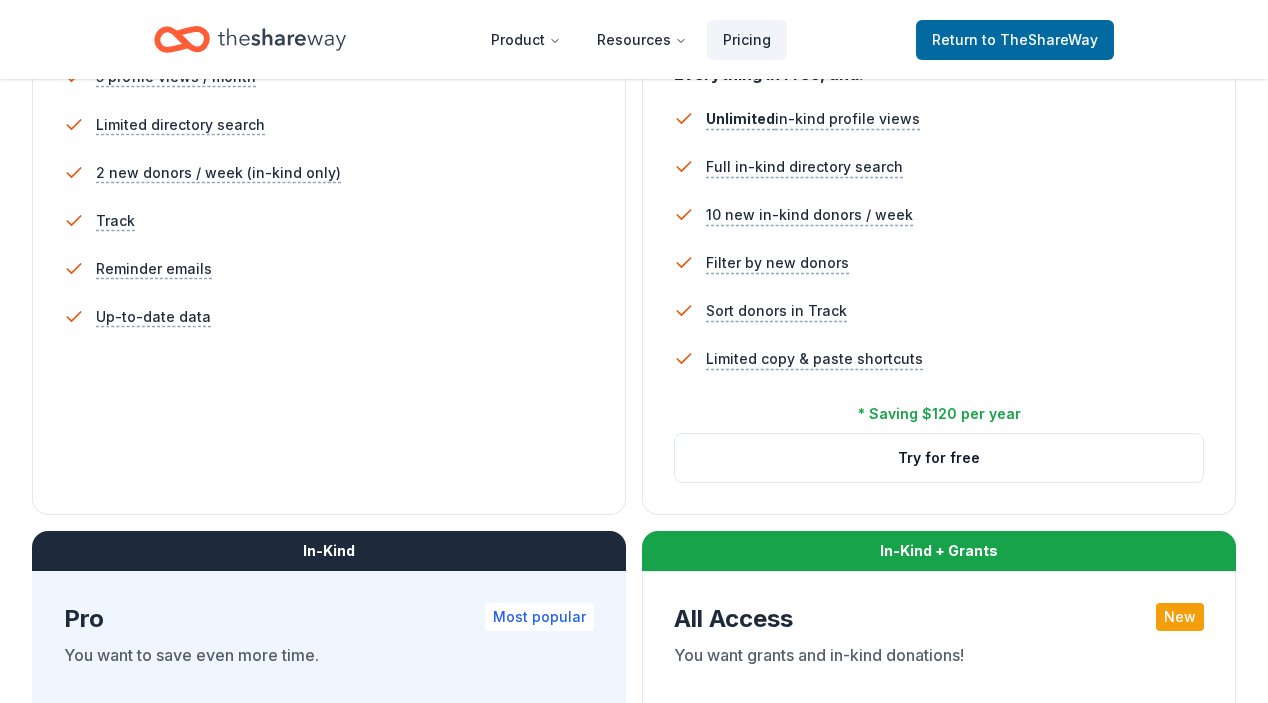 scroll, scrollTop: 609, scrollLeft: 0, axis: vertical 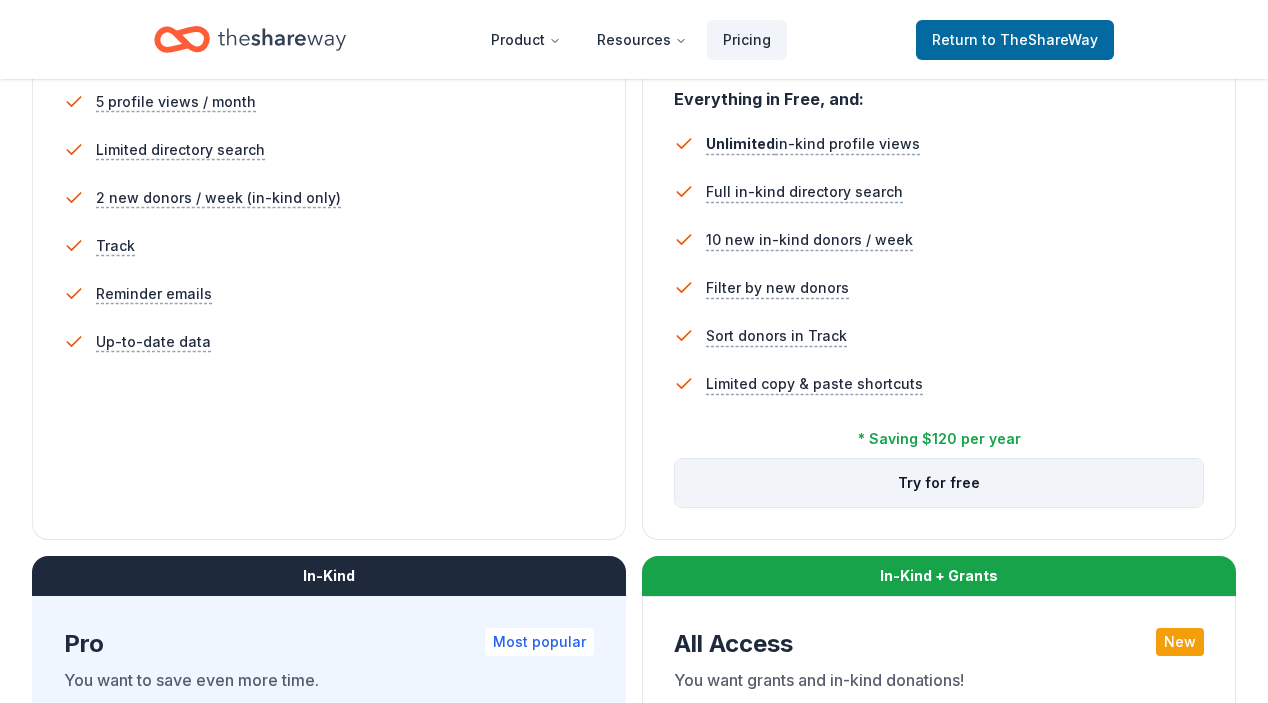 click on "Try for free" at bounding box center (939, 483) 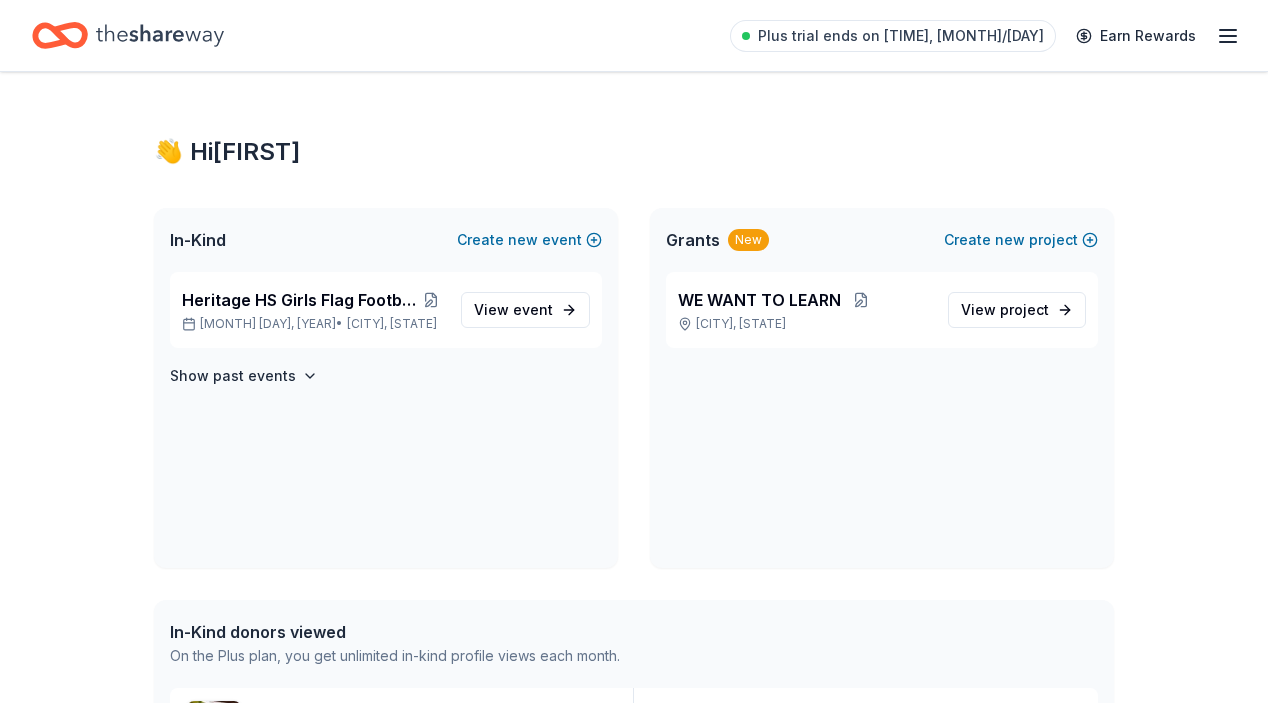 scroll, scrollTop: 0, scrollLeft: 0, axis: both 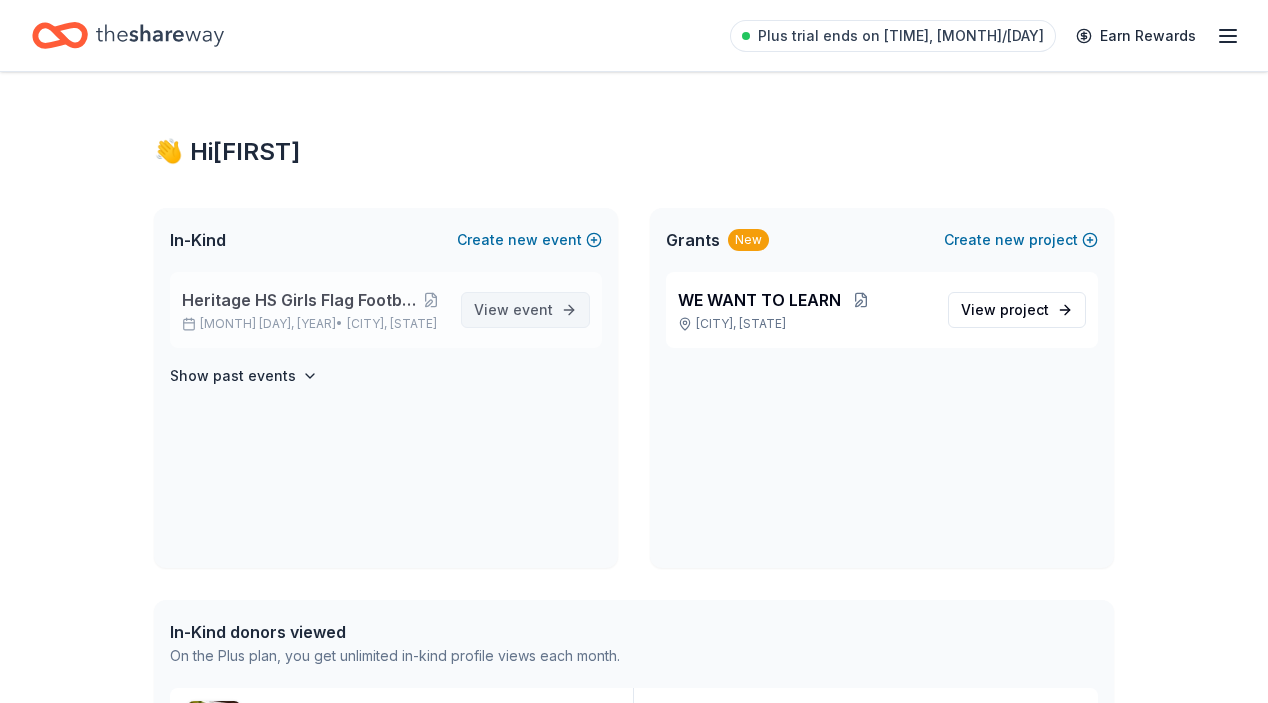 click on "View   event" at bounding box center [525, 310] 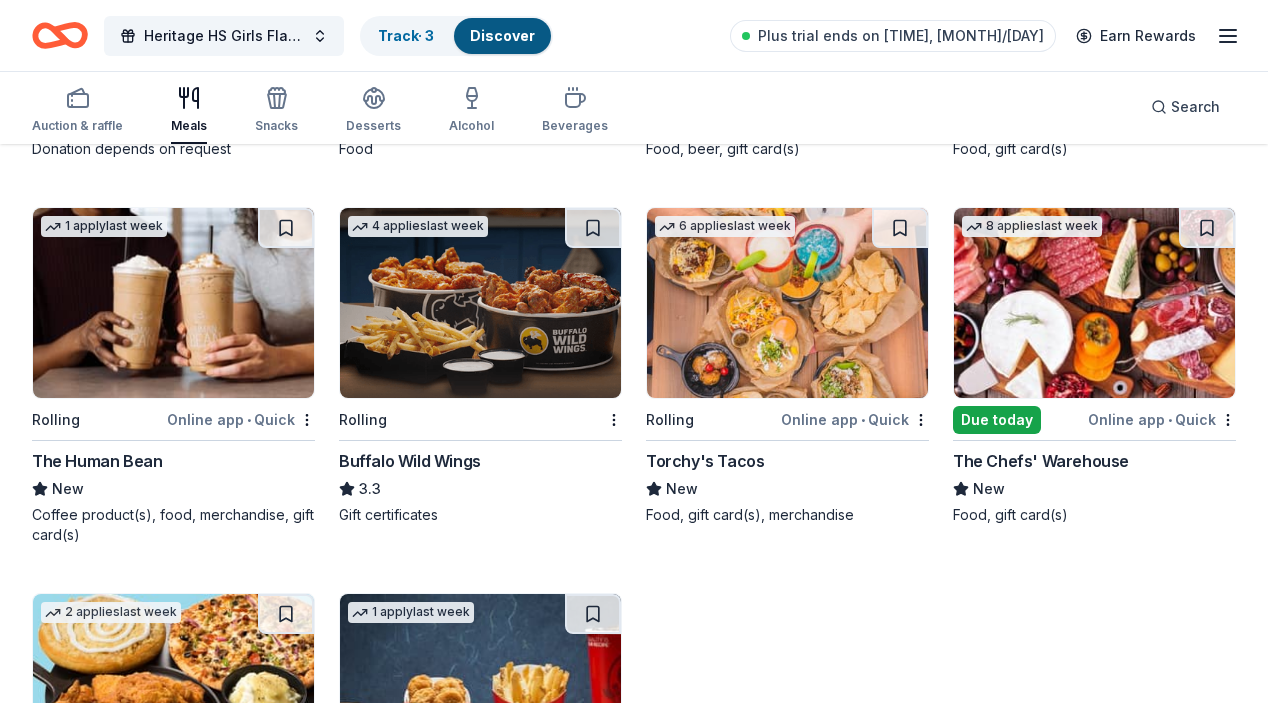 scroll, scrollTop: 2396, scrollLeft: 0, axis: vertical 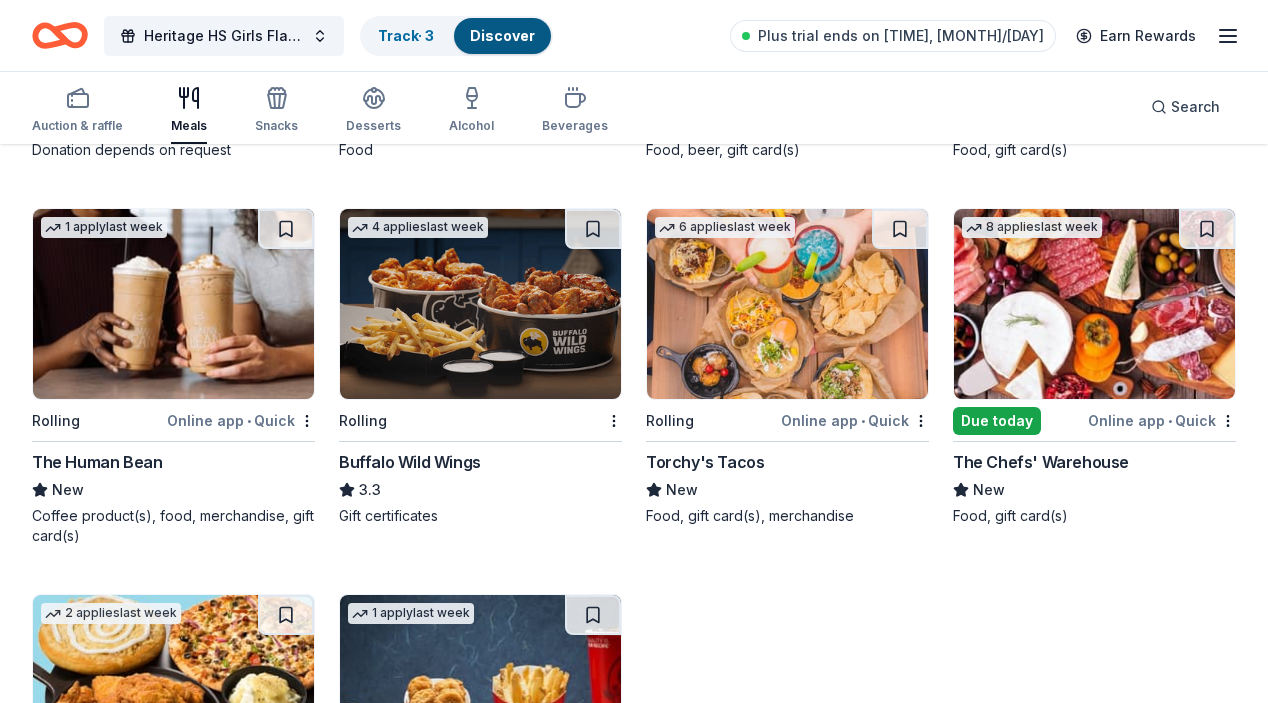click at bounding box center [787, 304] 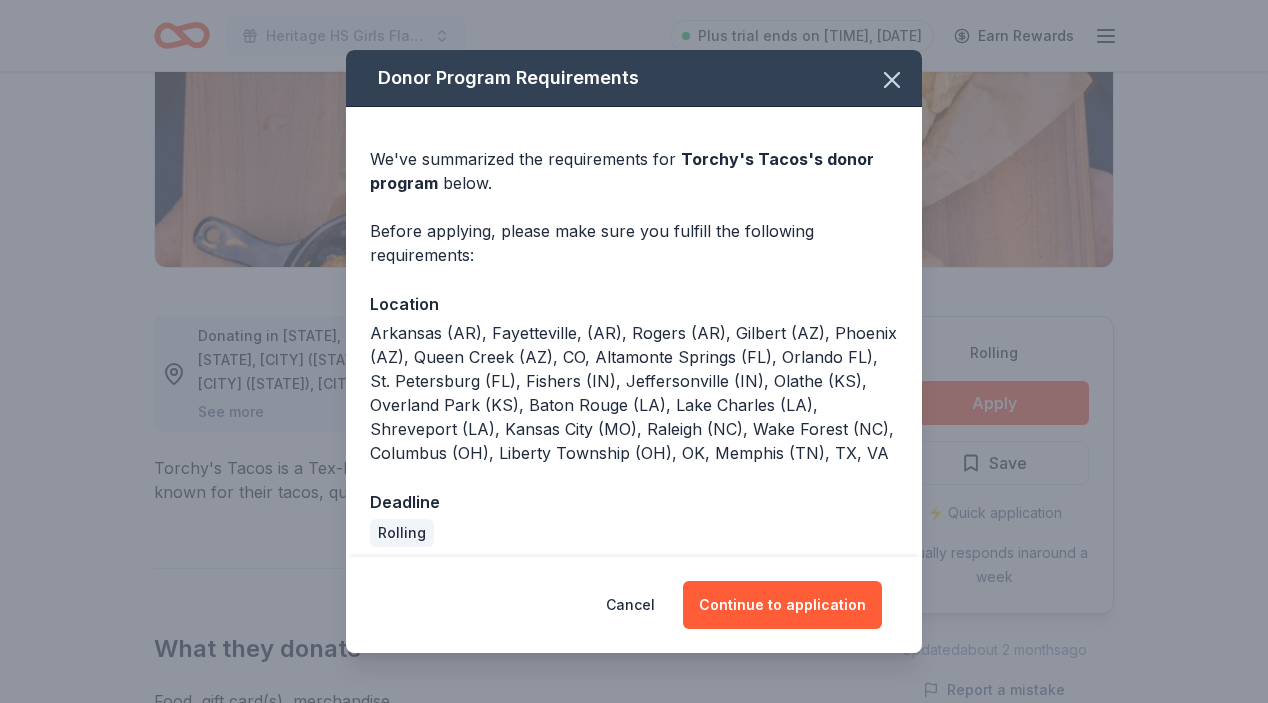scroll, scrollTop: 340, scrollLeft: 0, axis: vertical 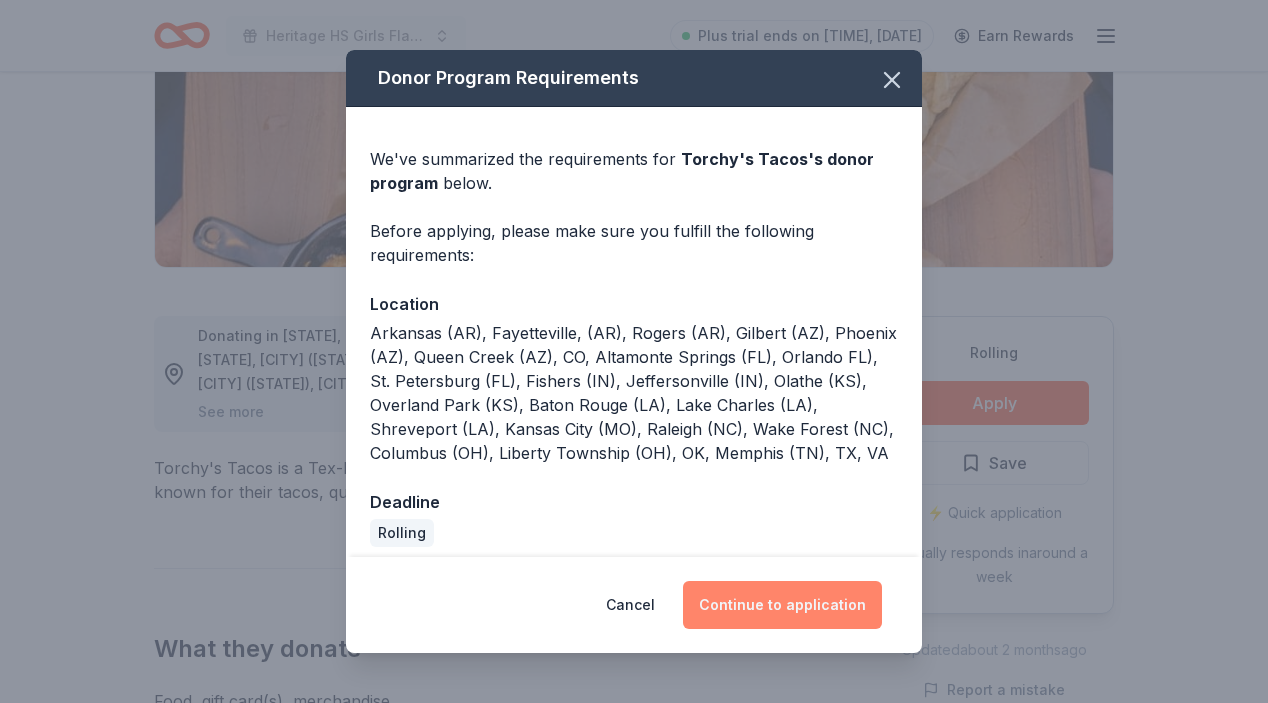 click on "Continue to application" at bounding box center [782, 605] 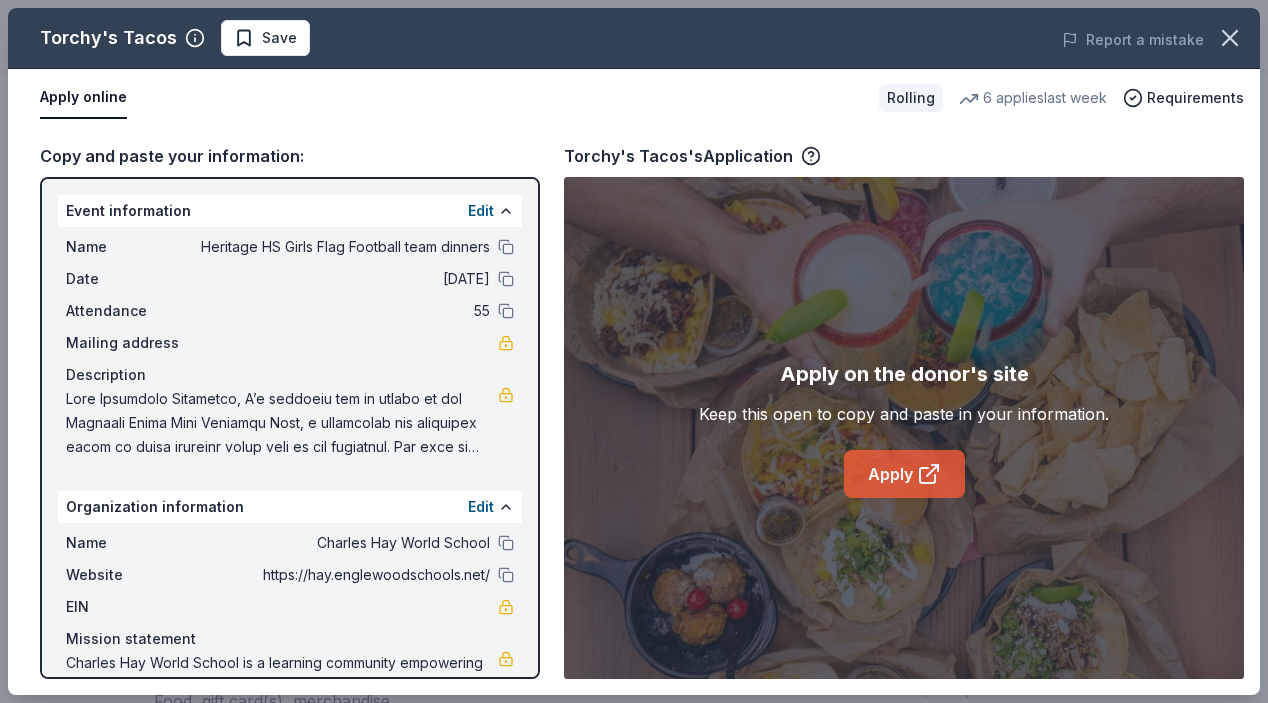 click on "Apply" at bounding box center (904, 474) 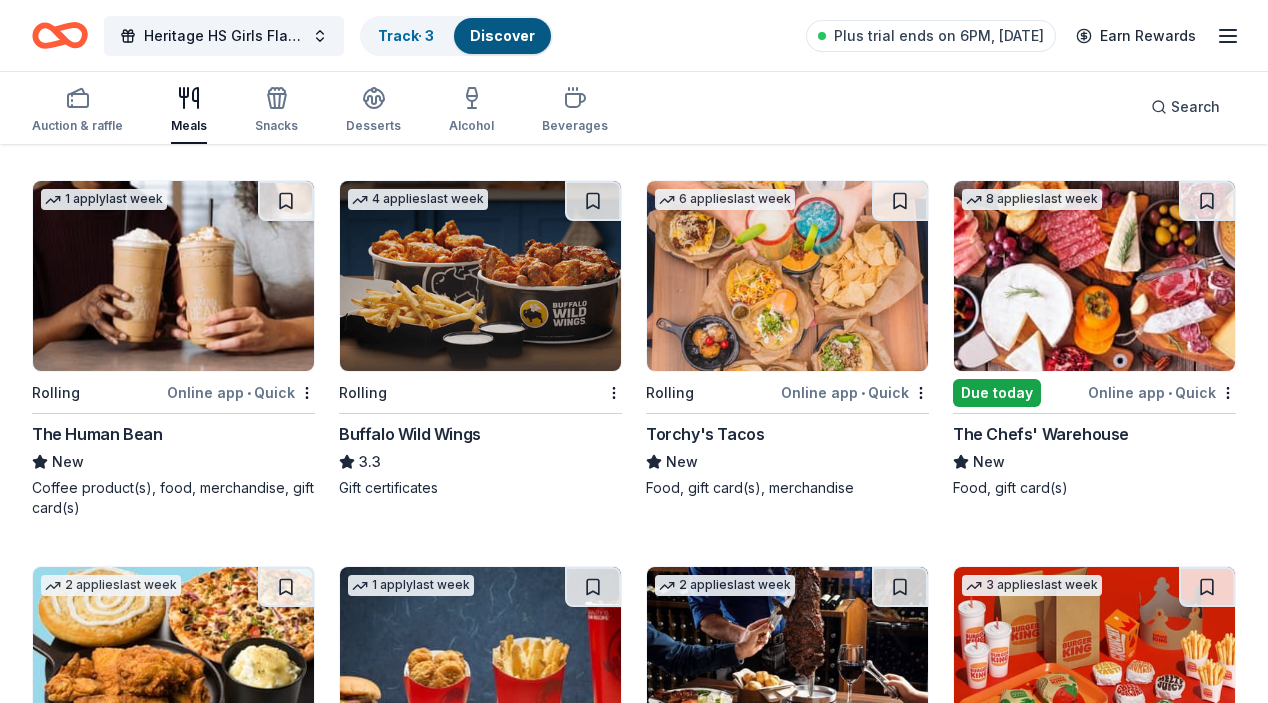 scroll, scrollTop: 2409, scrollLeft: 0, axis: vertical 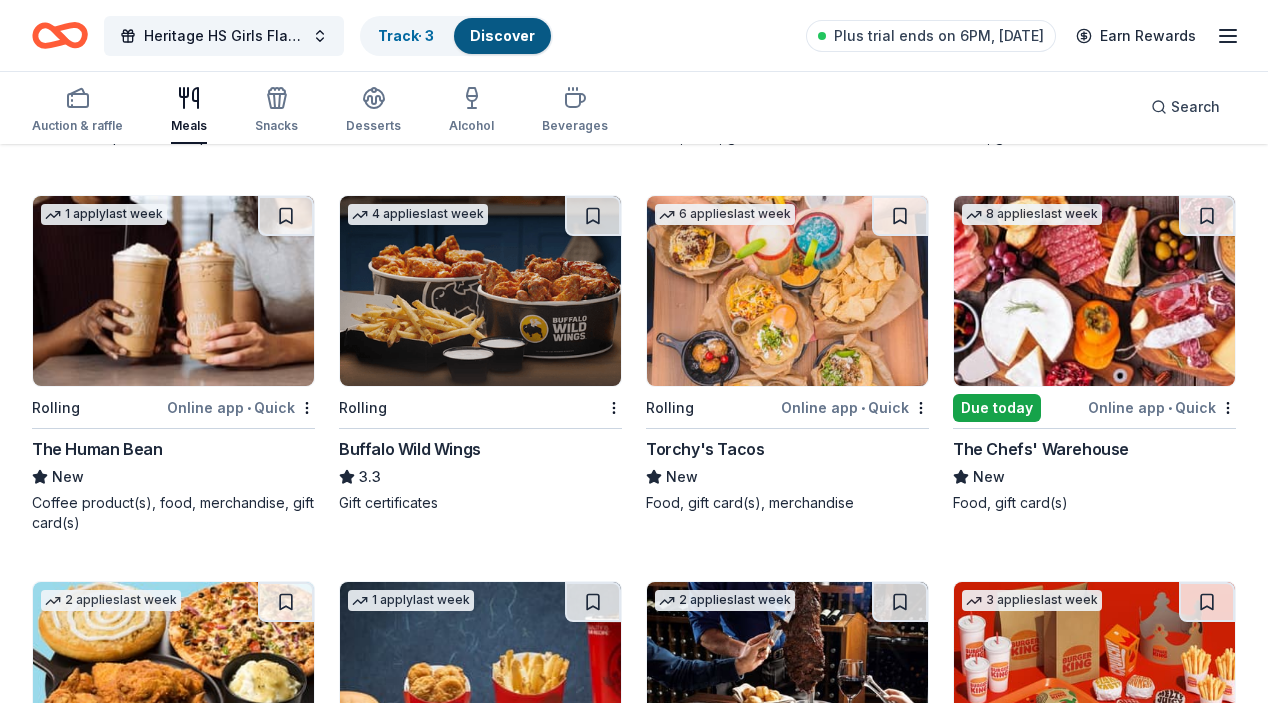 click at bounding box center (787, 291) 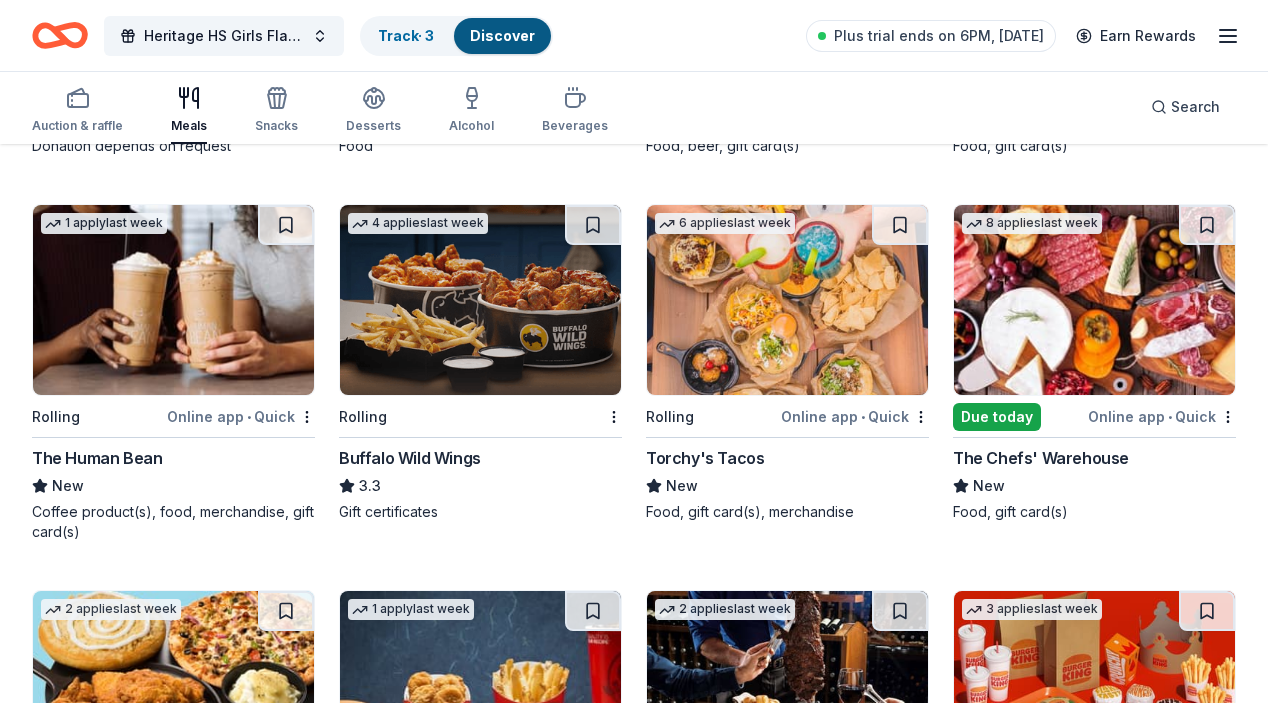 scroll, scrollTop: 2398, scrollLeft: 0, axis: vertical 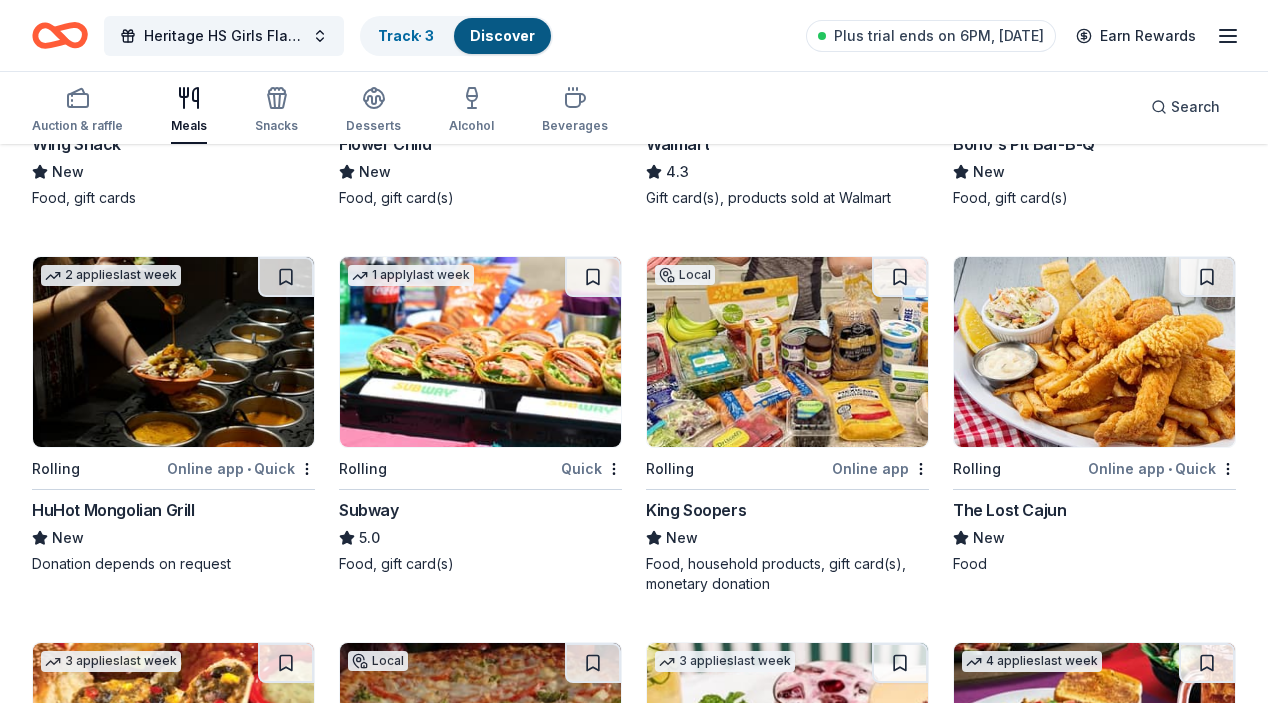 click at bounding box center [480, 352] 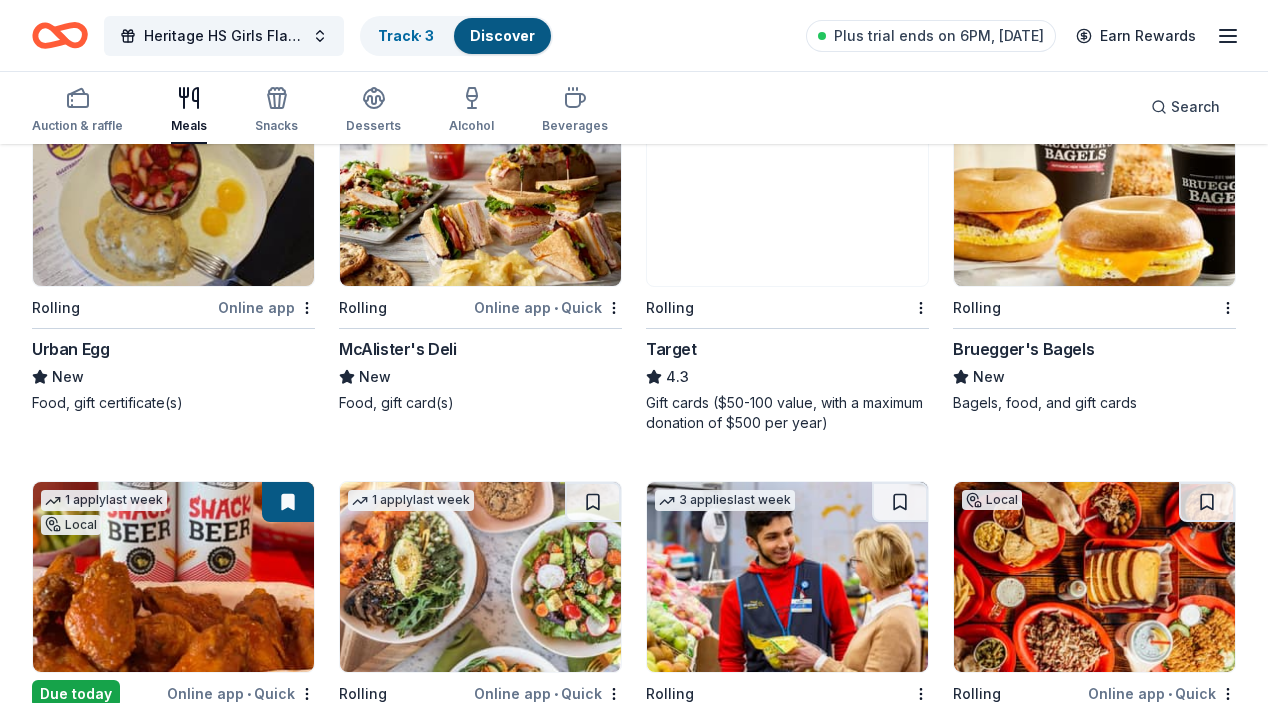 scroll, scrollTop: 0, scrollLeft: 0, axis: both 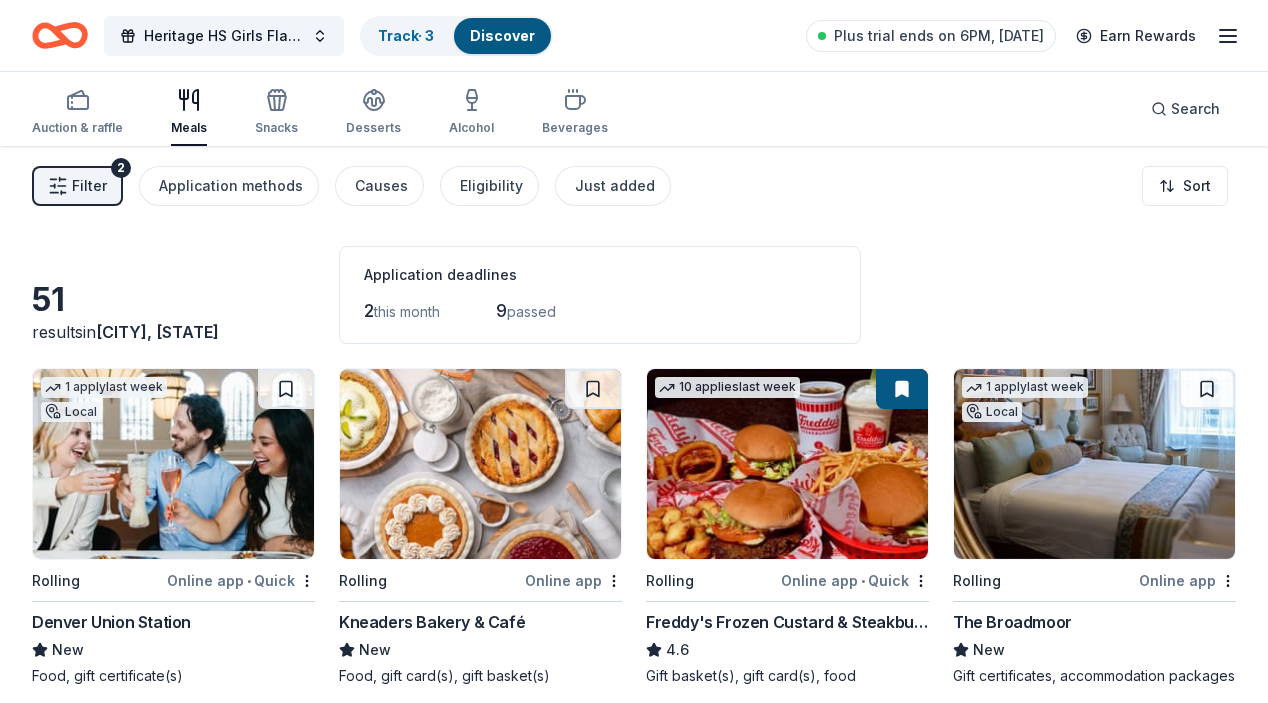 click on "Filter" at bounding box center (89, 186) 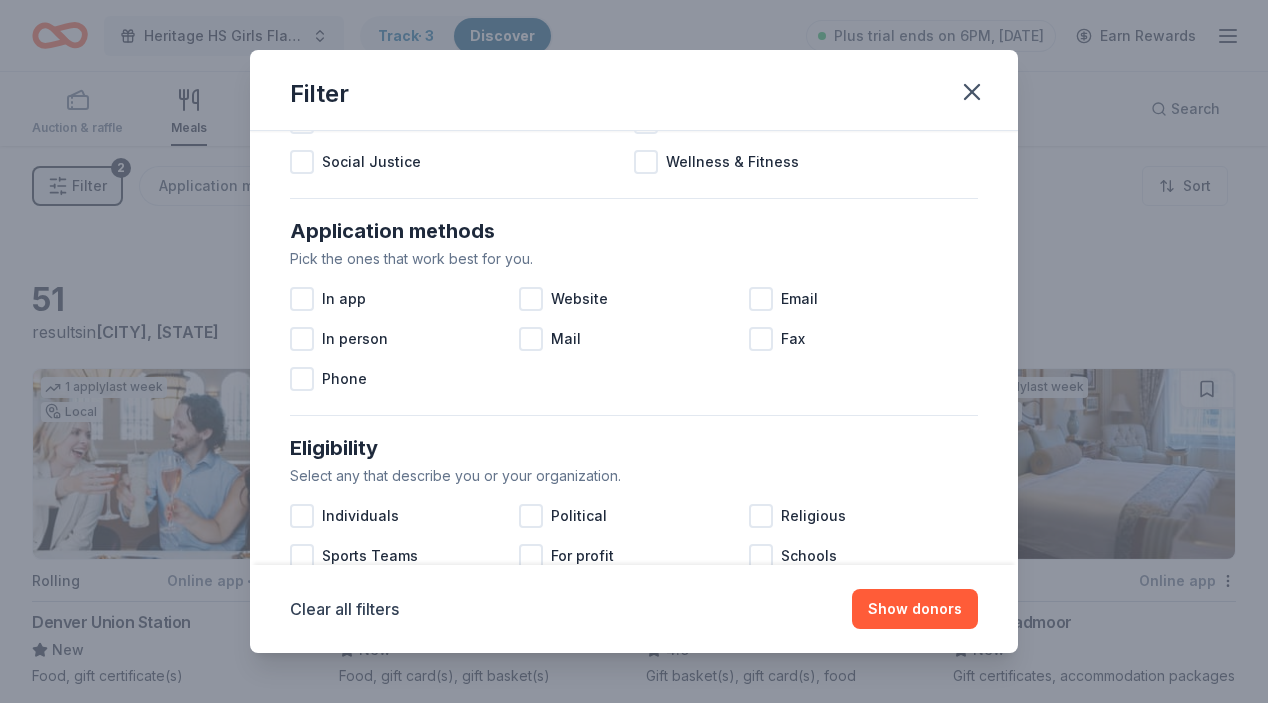 scroll, scrollTop: 283, scrollLeft: 0, axis: vertical 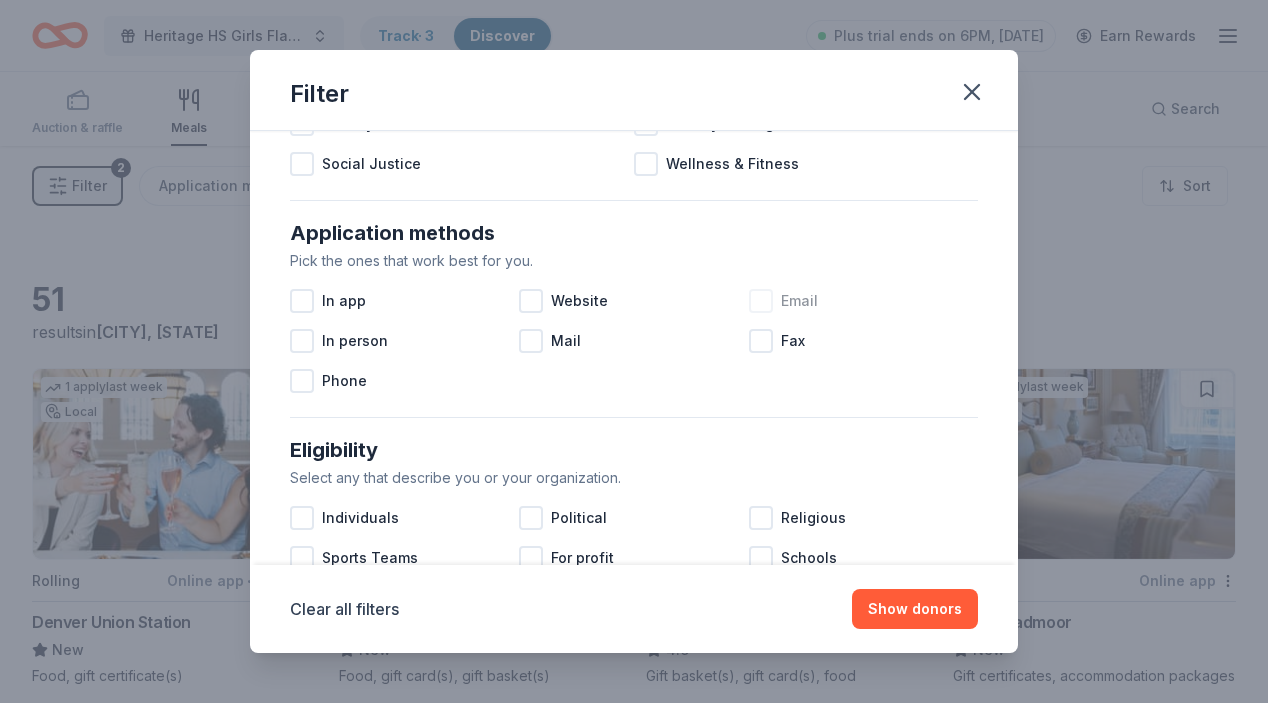 click at bounding box center (761, 301) 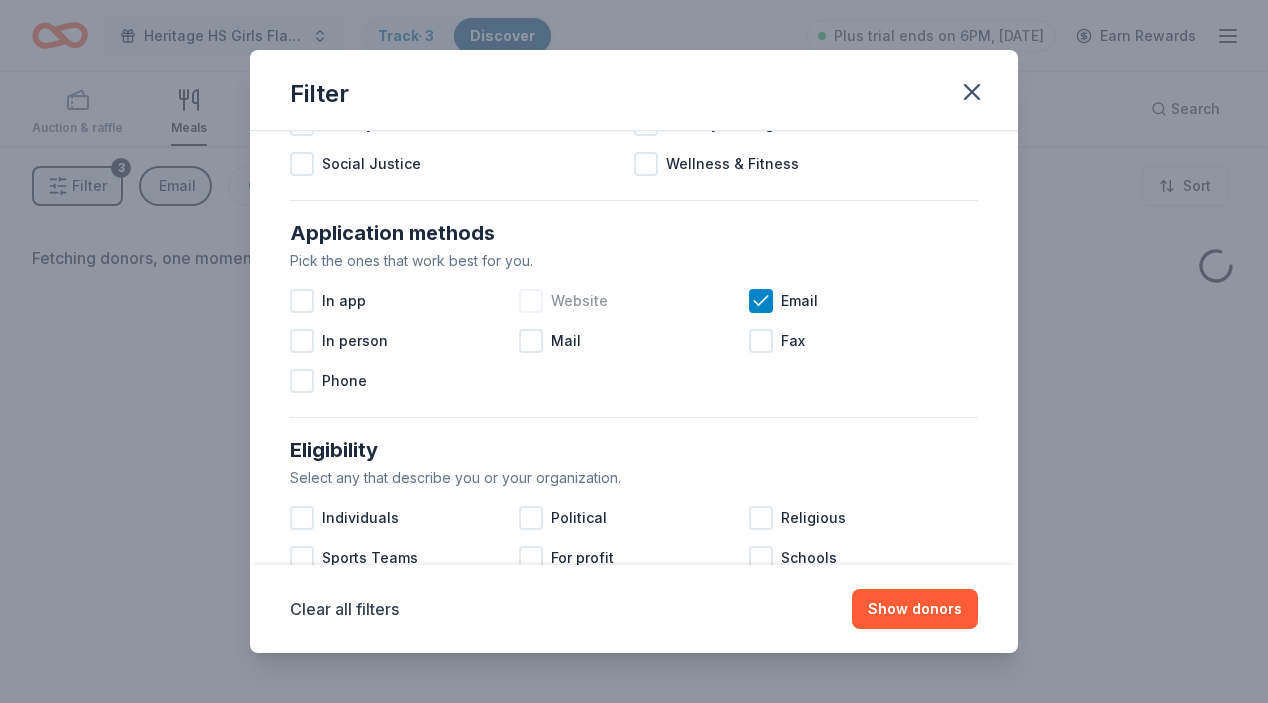 click at bounding box center [531, 301] 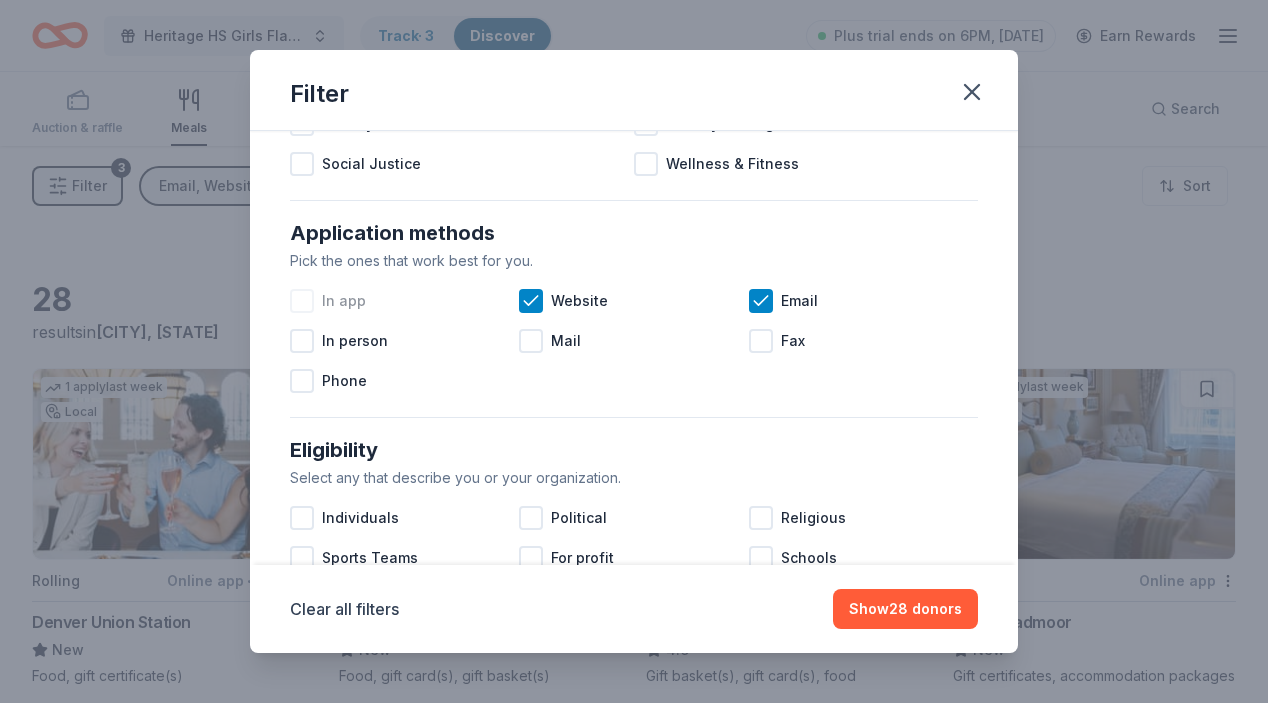 click at bounding box center (302, 301) 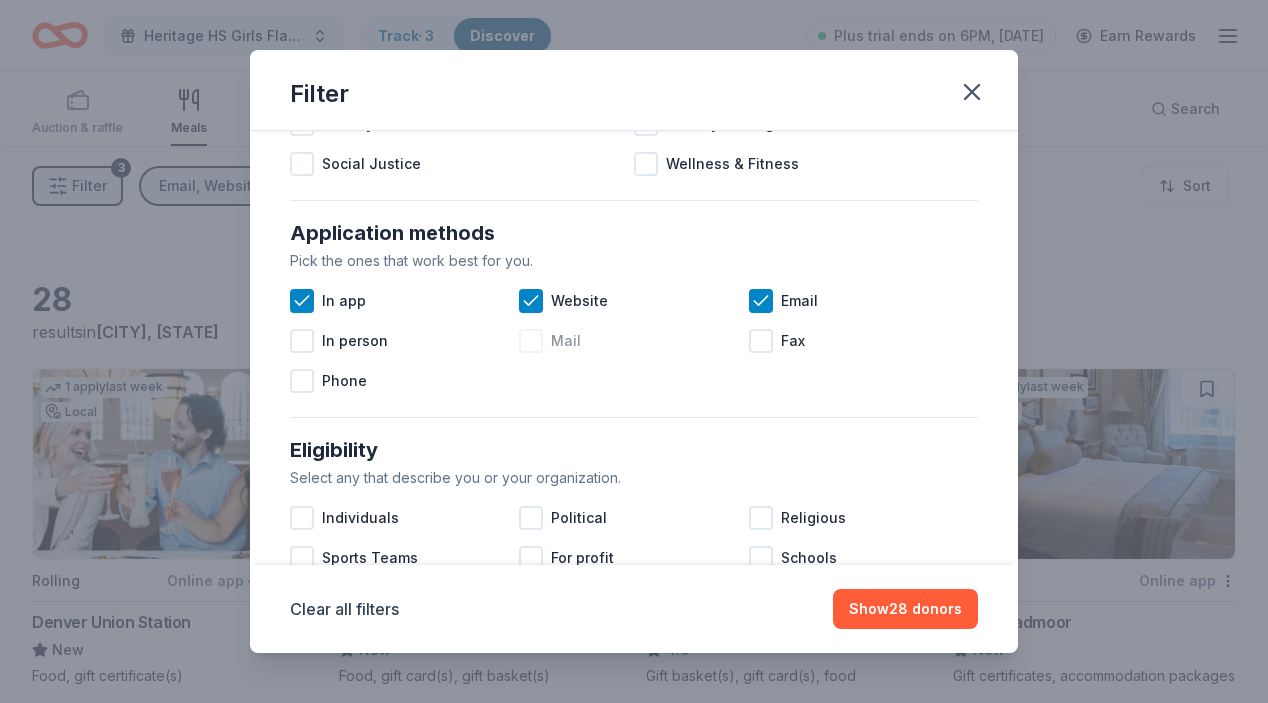 click at bounding box center (531, 341) 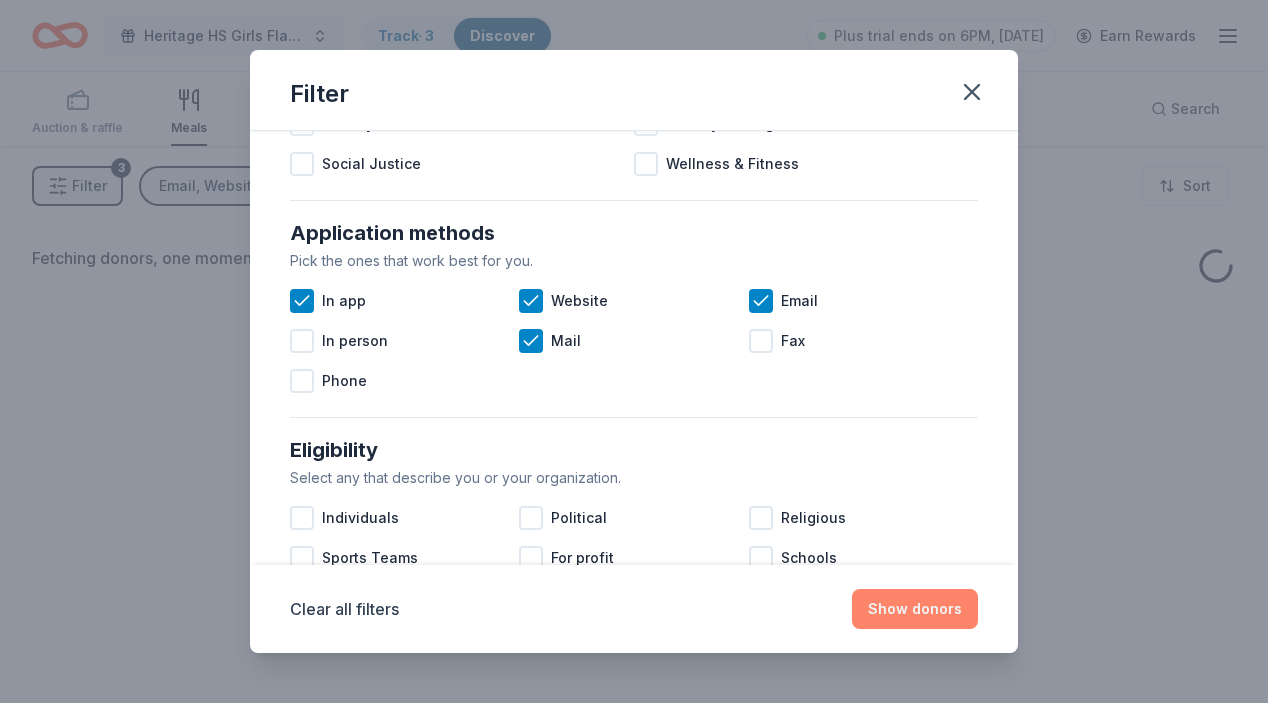 click on "Show    donors" at bounding box center (915, 609) 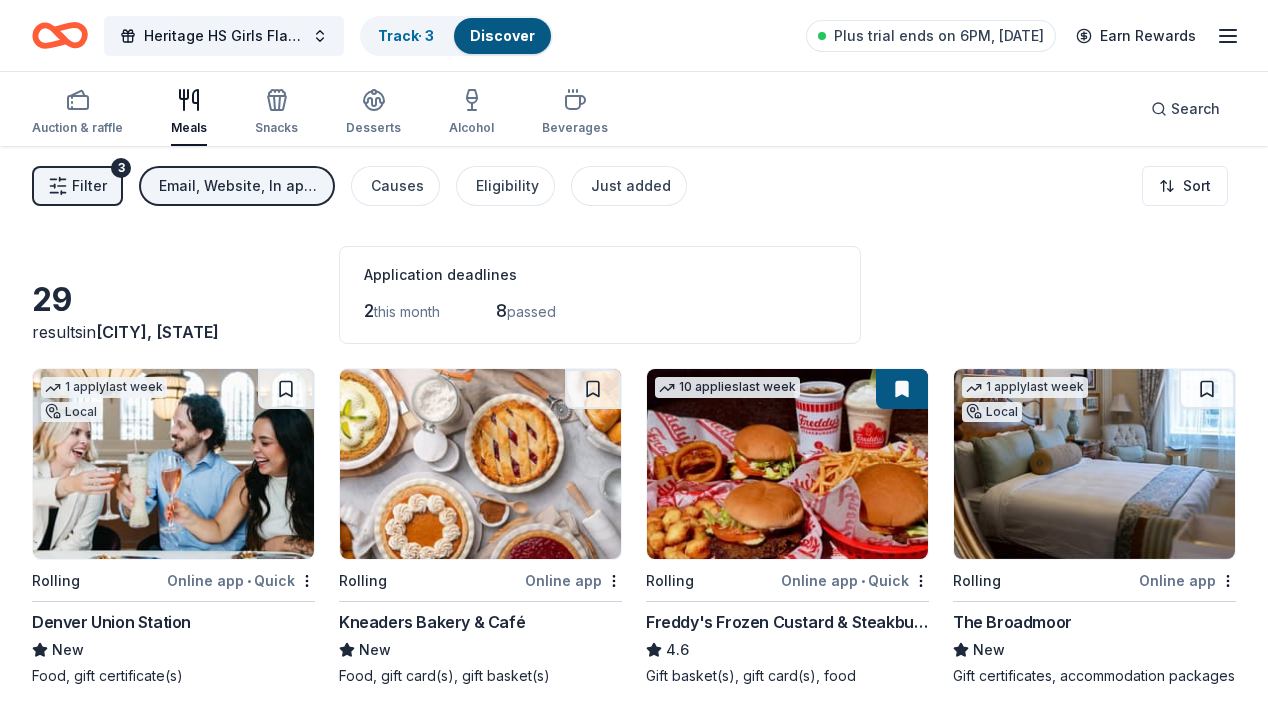 scroll, scrollTop: 0, scrollLeft: 0, axis: both 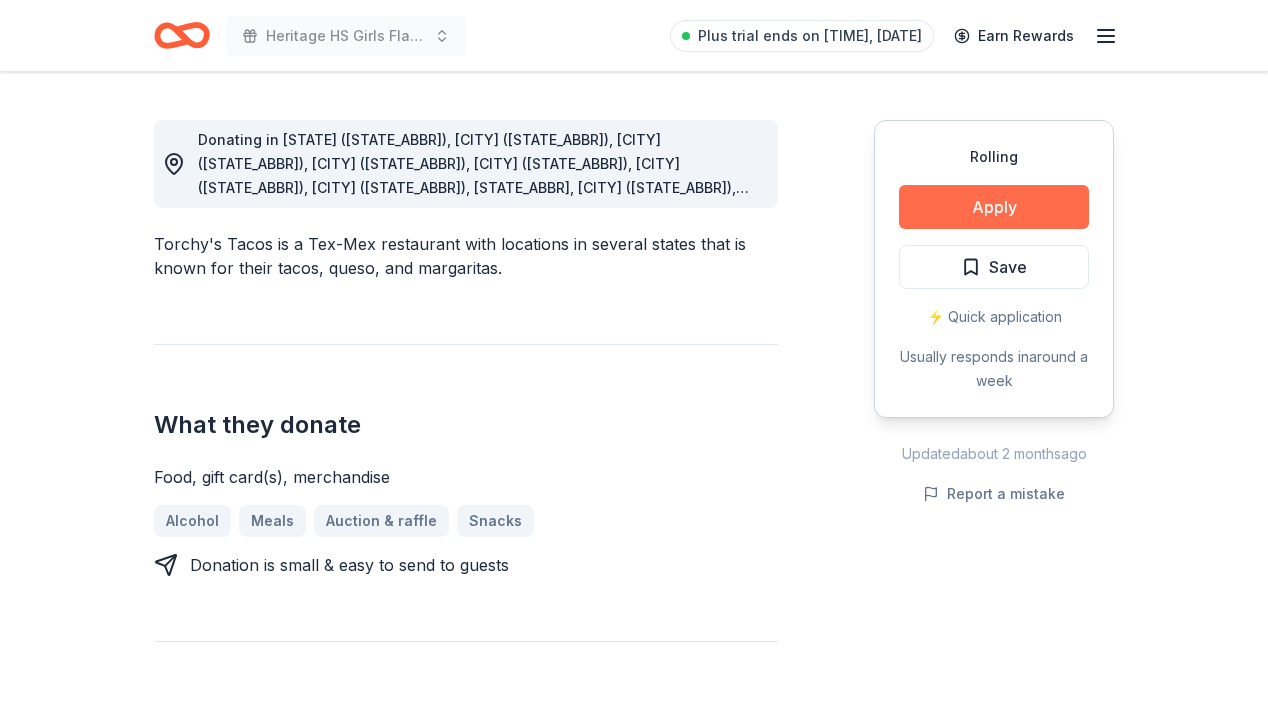 click on "Apply" at bounding box center (994, 207) 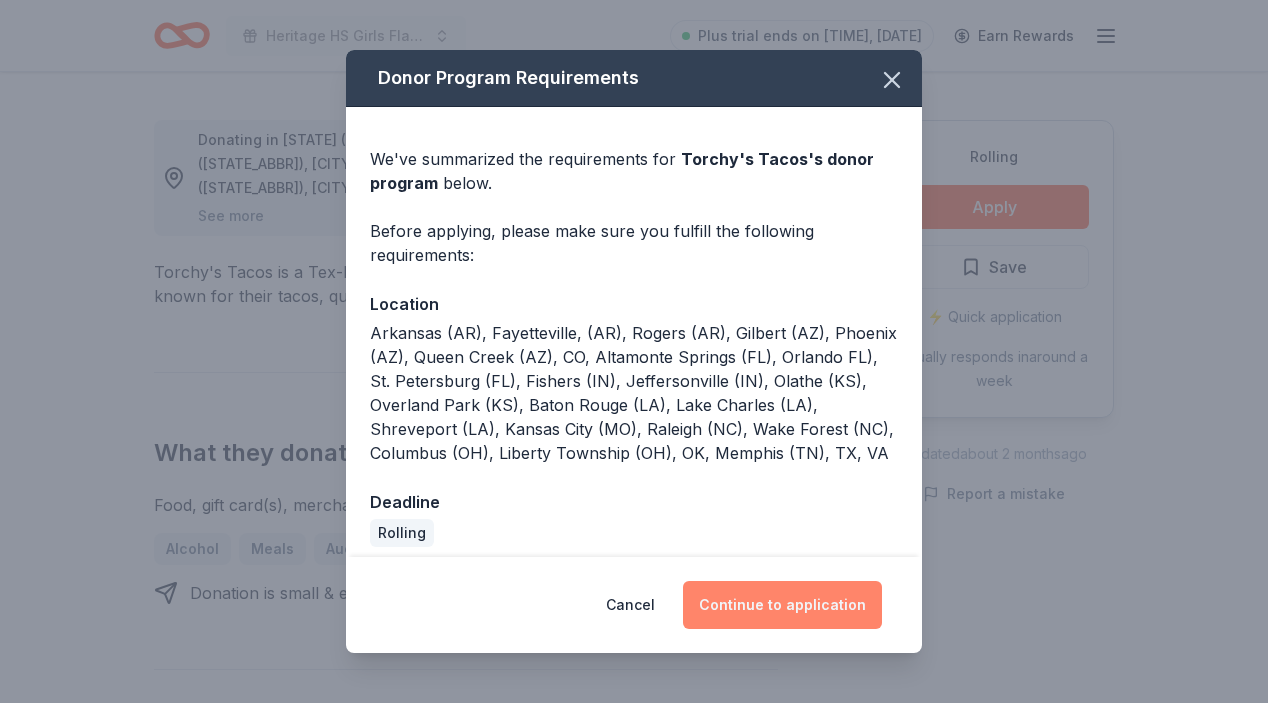 click on "Continue to application" at bounding box center (782, 605) 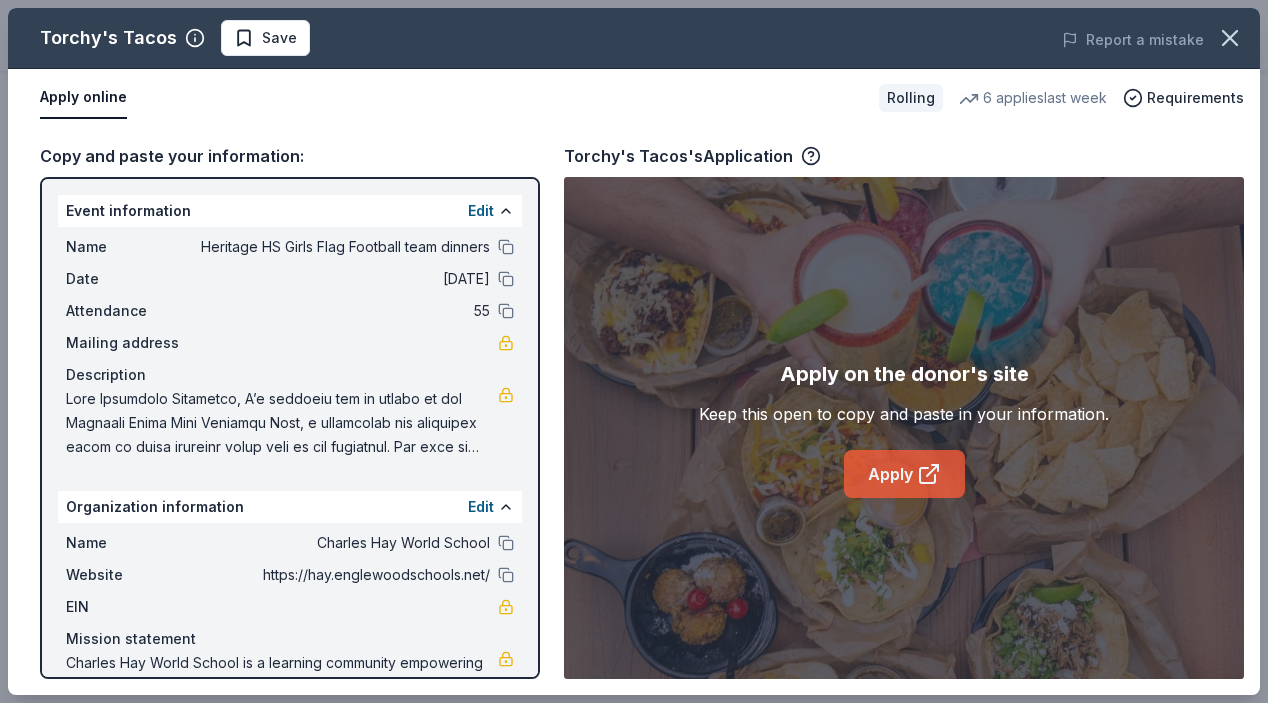 click on "Apply" at bounding box center (904, 474) 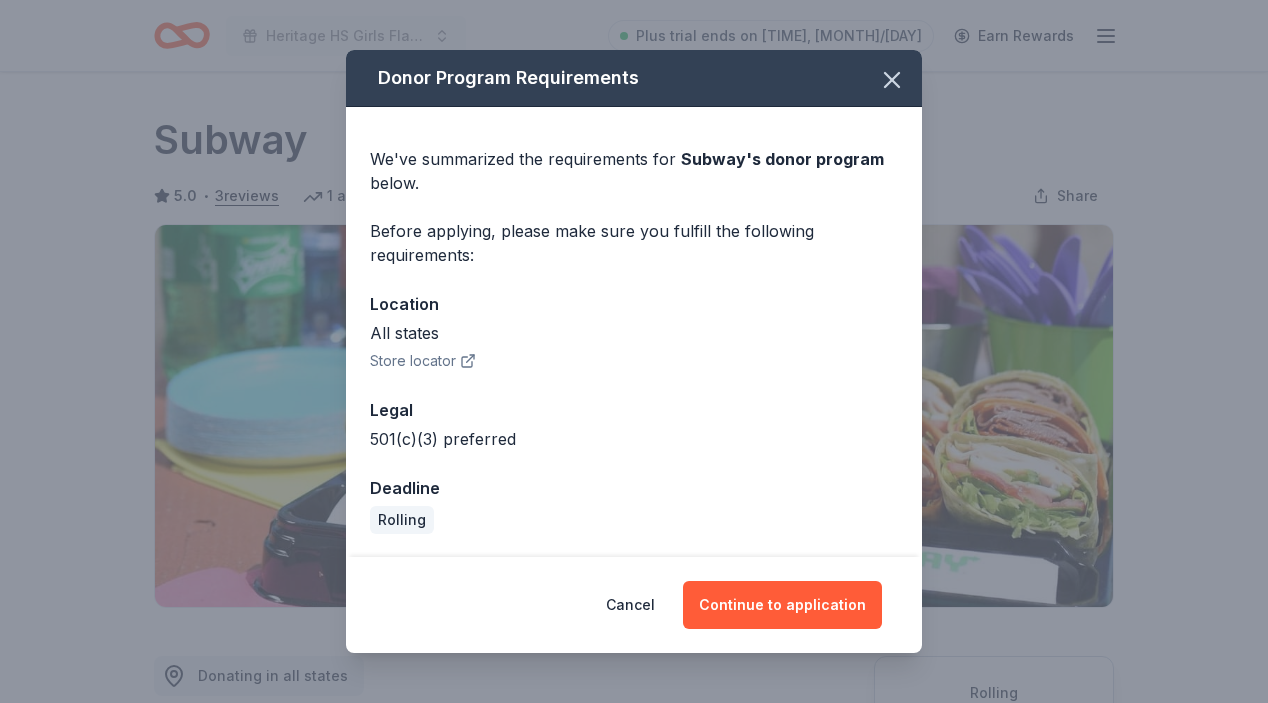 scroll, scrollTop: 380, scrollLeft: 0, axis: vertical 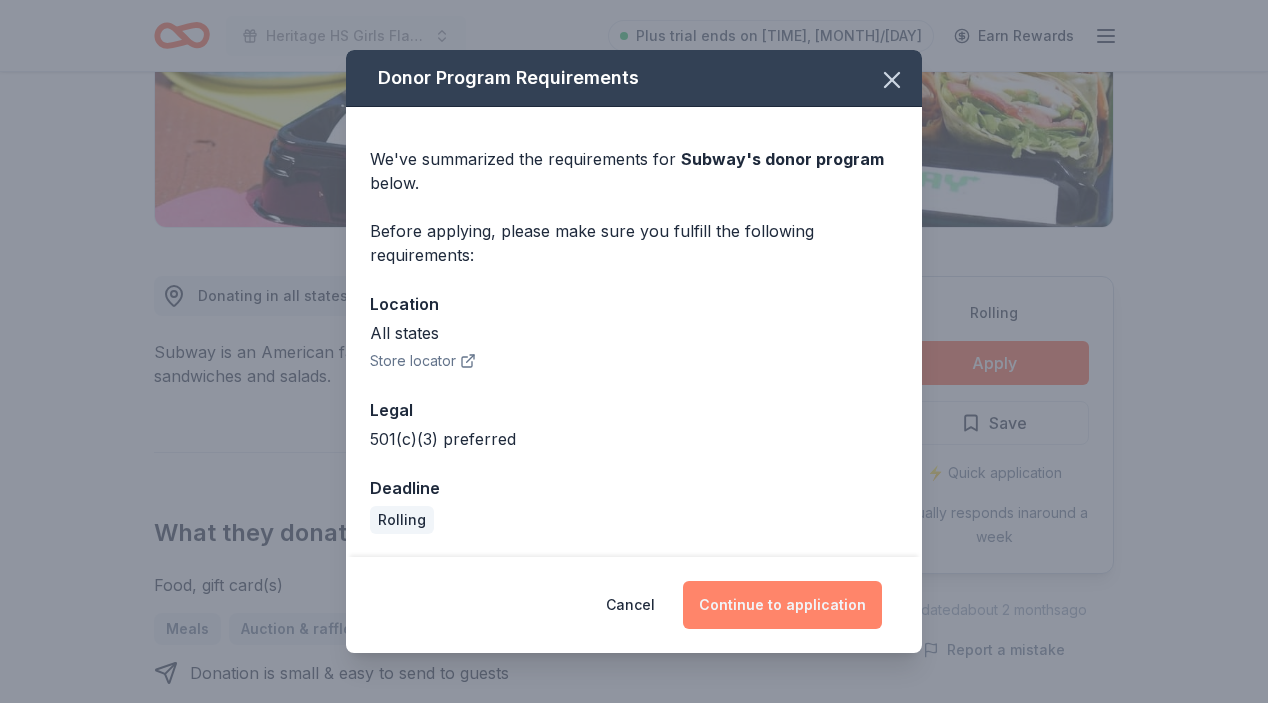 click on "Continue to application" at bounding box center [782, 605] 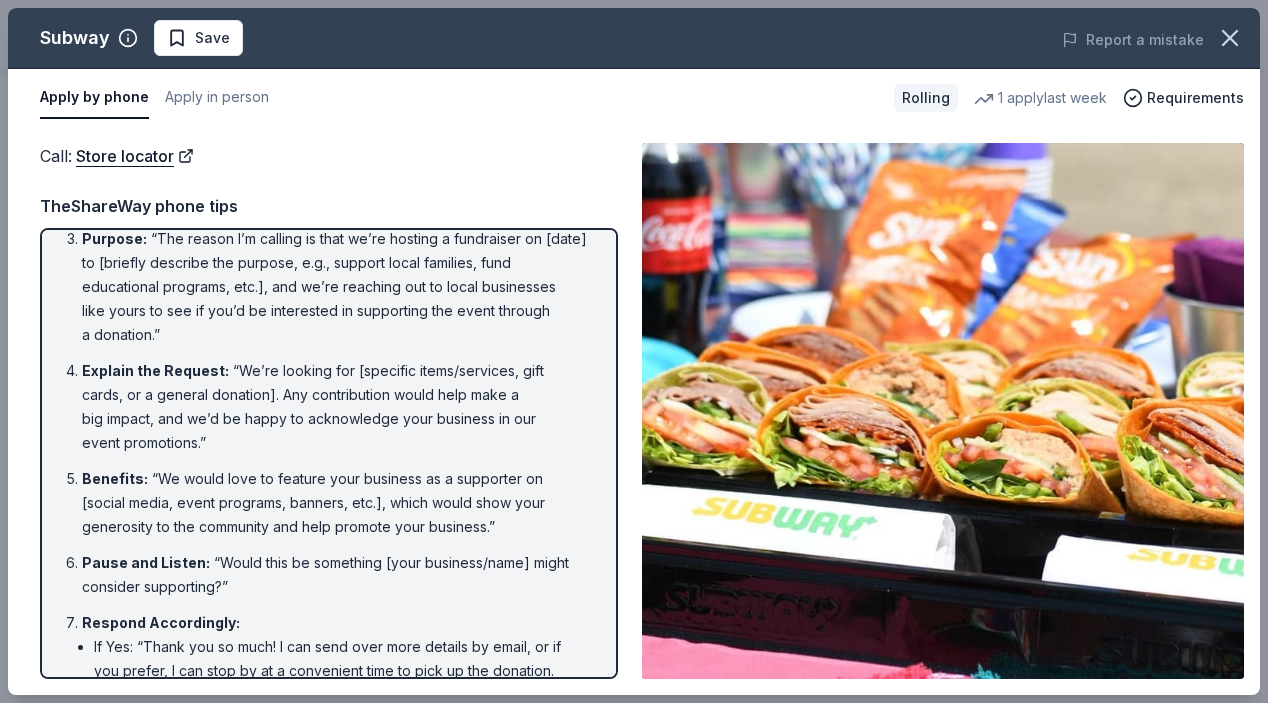 scroll, scrollTop: 349, scrollLeft: 0, axis: vertical 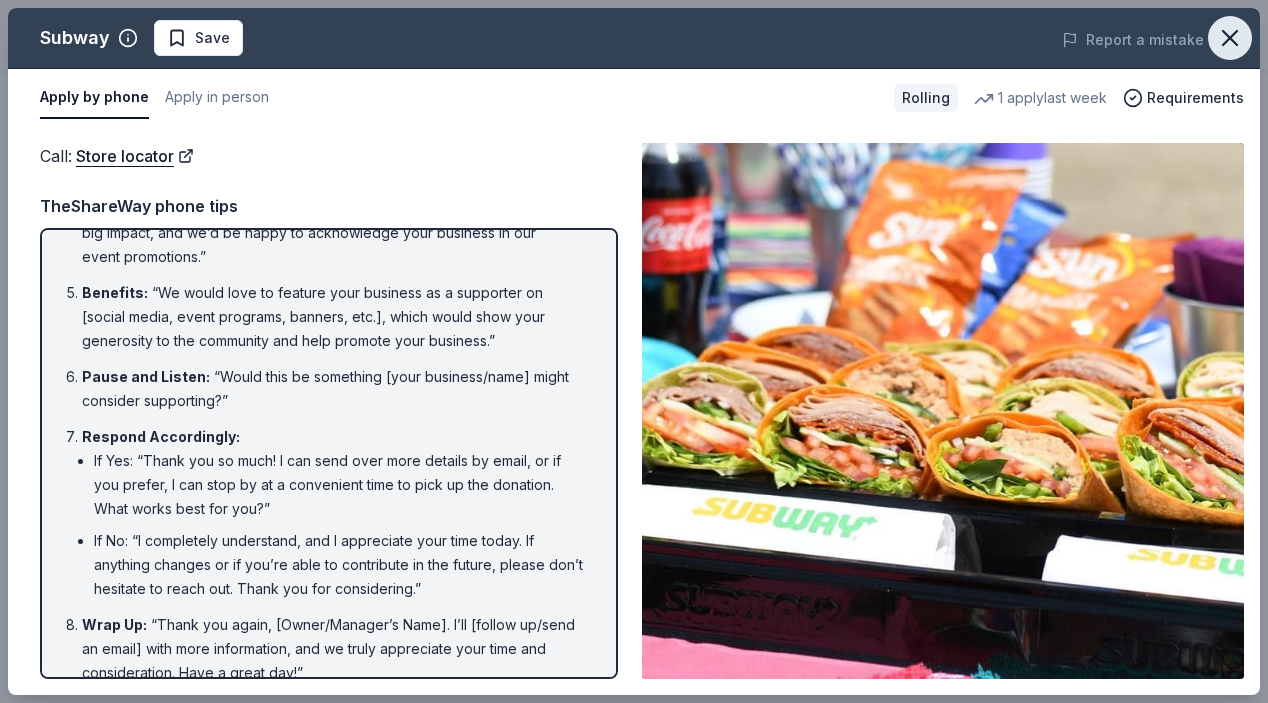 click 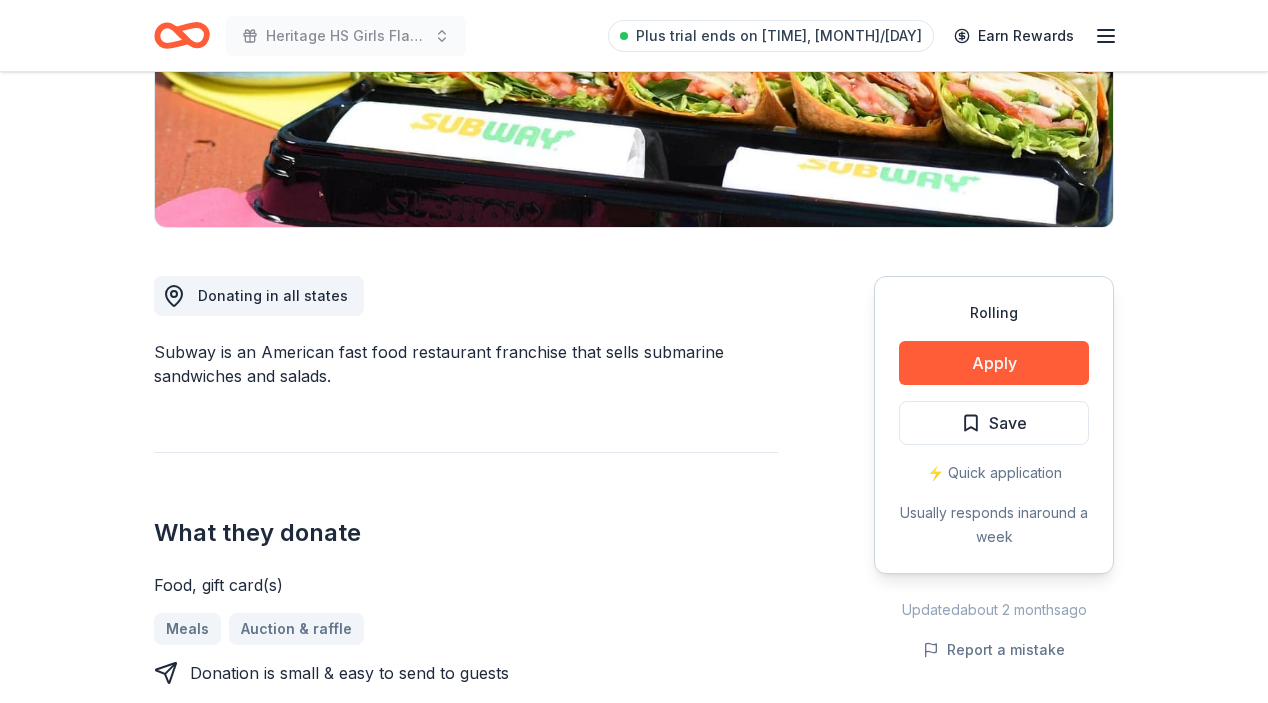 scroll, scrollTop: 0, scrollLeft: 0, axis: both 